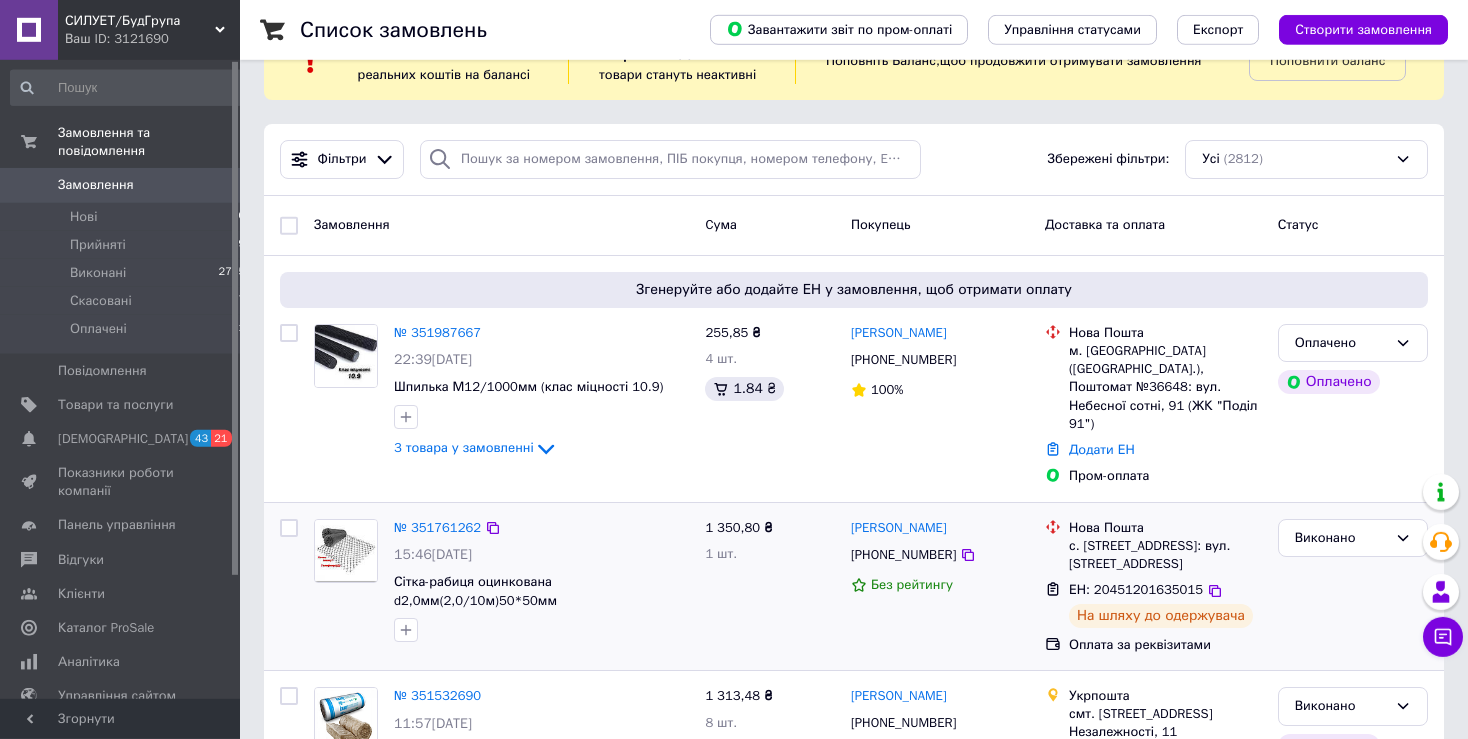scroll, scrollTop: 105, scrollLeft: 0, axis: vertical 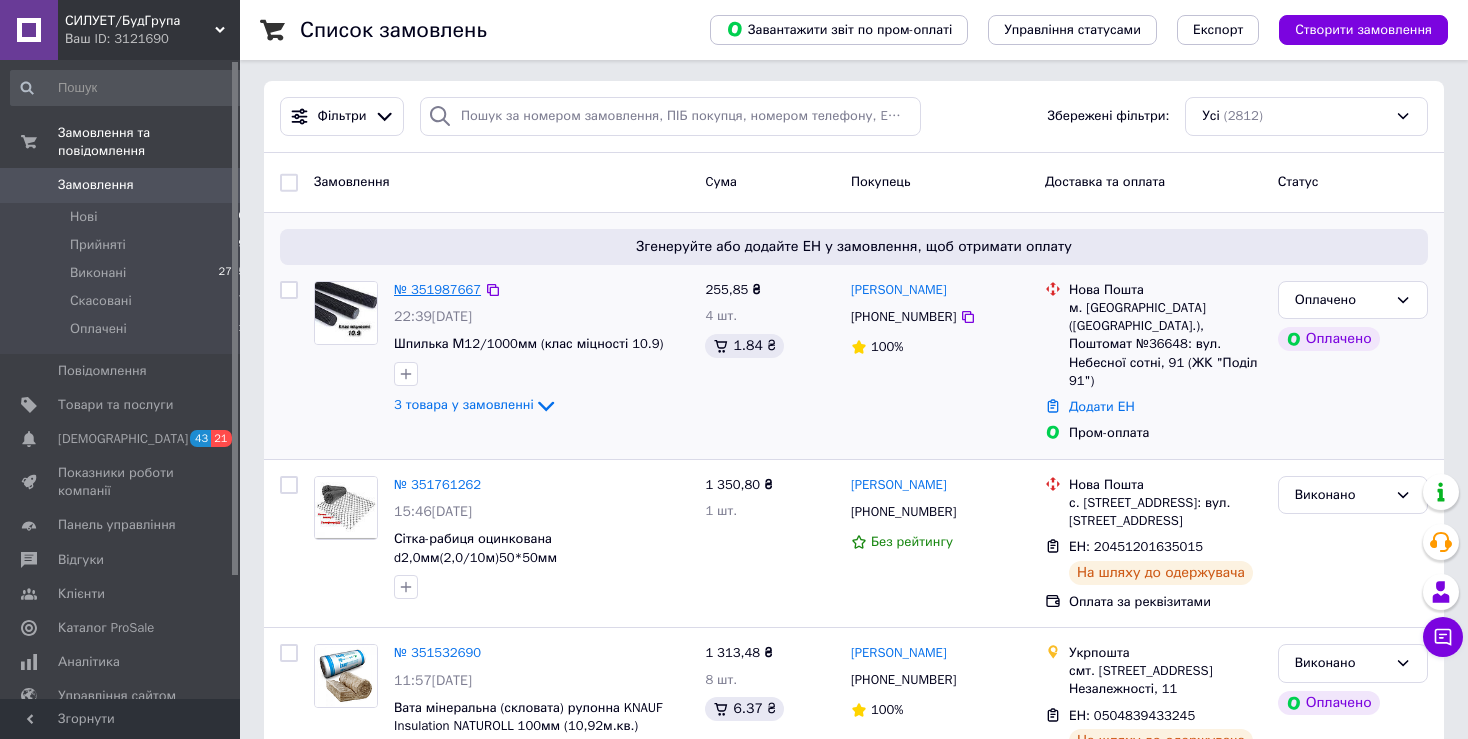 click on "№ 351987667" at bounding box center [437, 289] 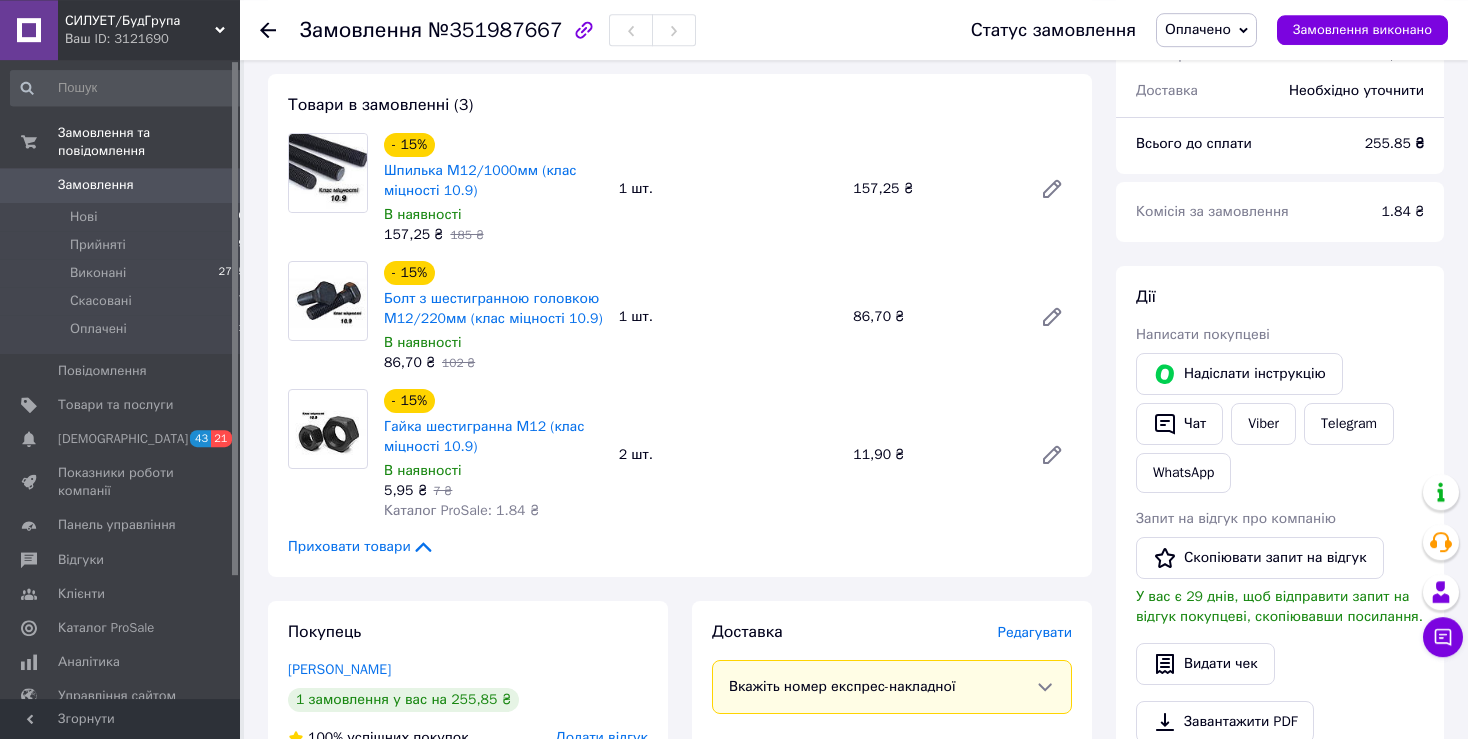 scroll, scrollTop: 528, scrollLeft: 0, axis: vertical 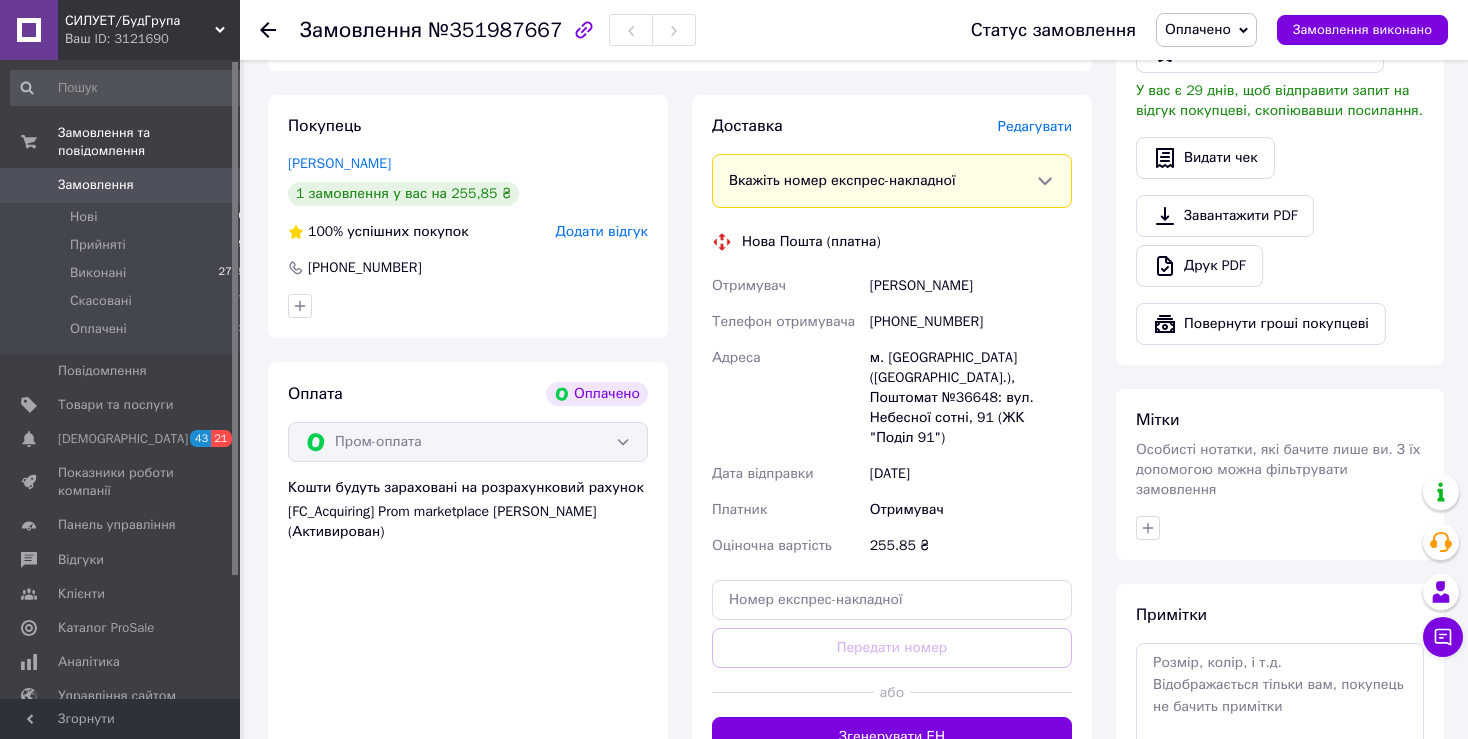 click on "Редагувати" at bounding box center [1035, 126] 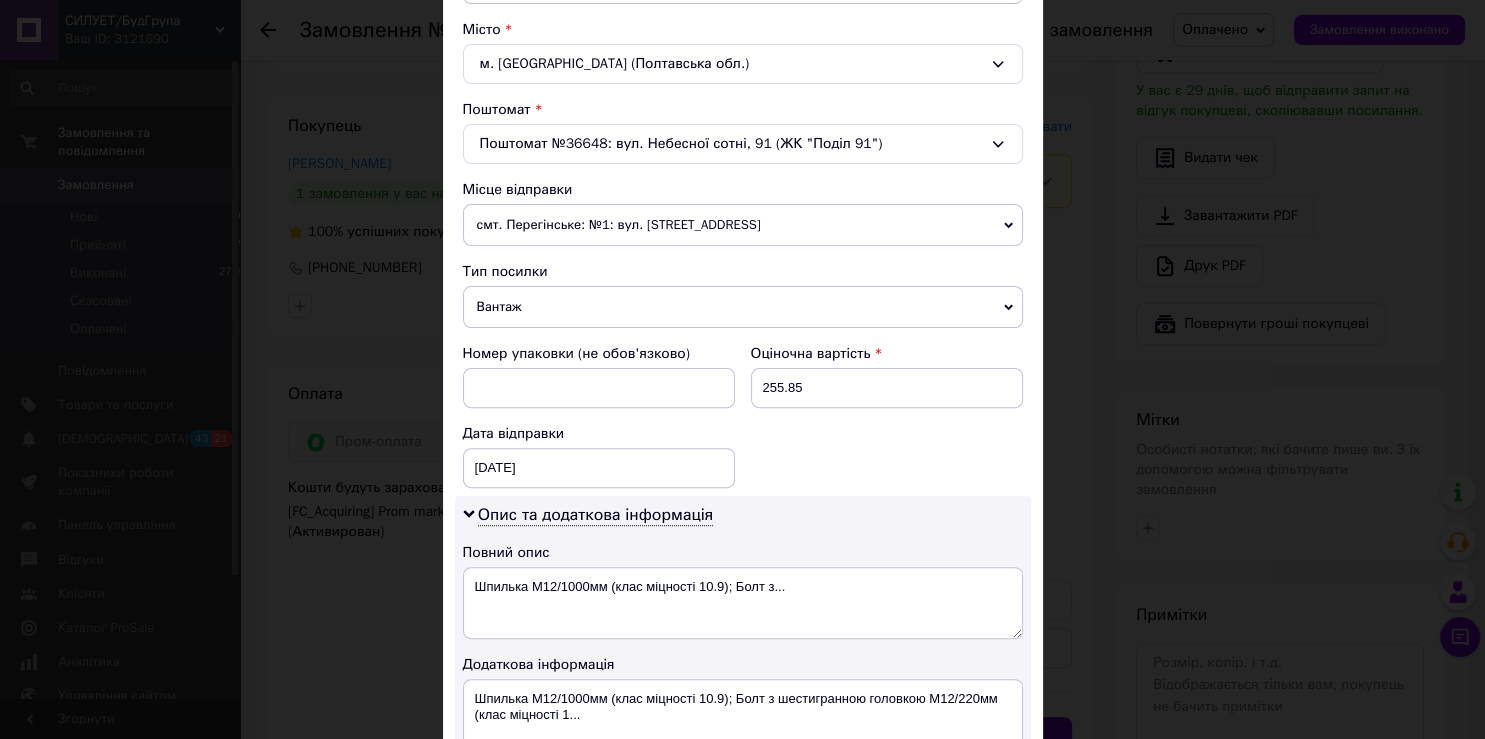 scroll, scrollTop: 552, scrollLeft: 0, axis: vertical 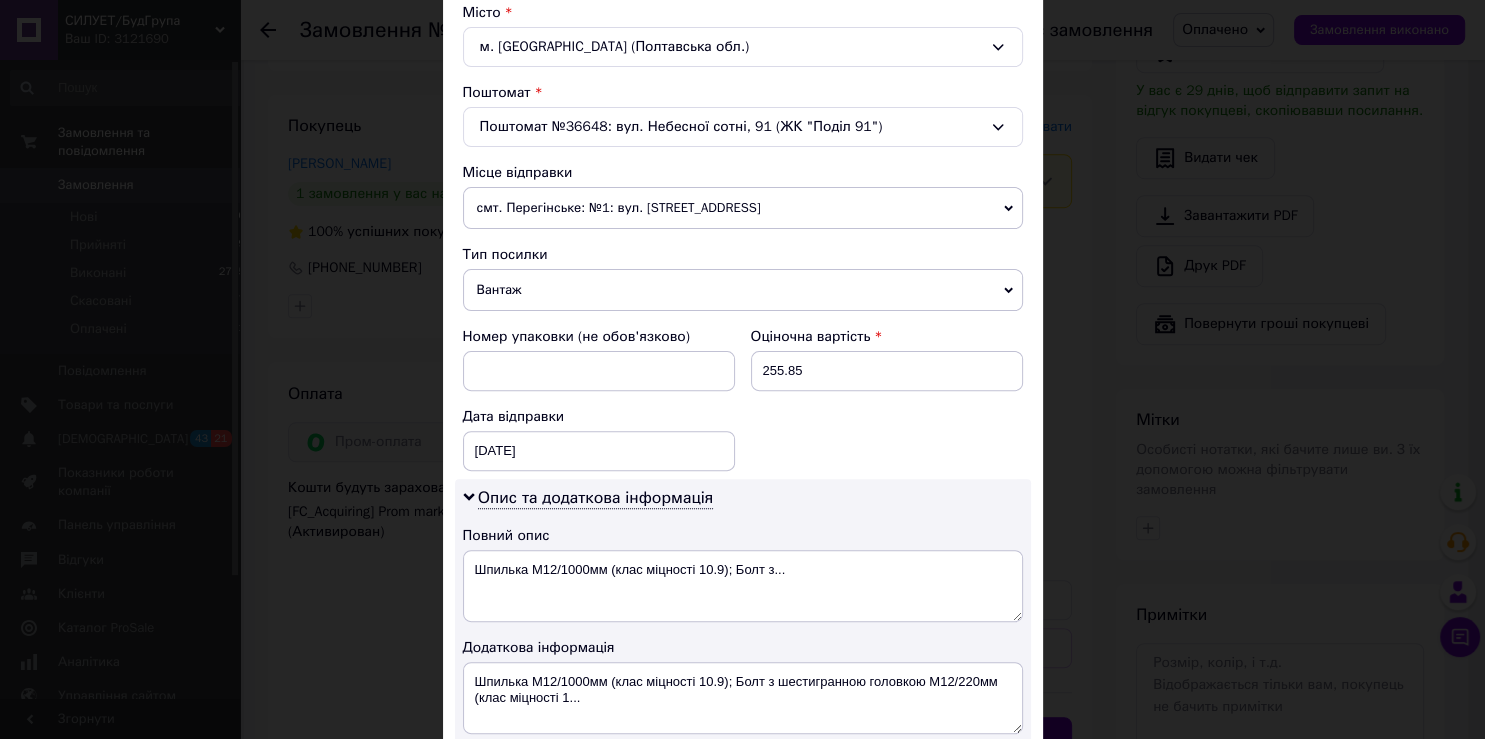 click on "смт. Перегінське: №1: вул. [STREET_ADDRESS]" at bounding box center [743, 208] 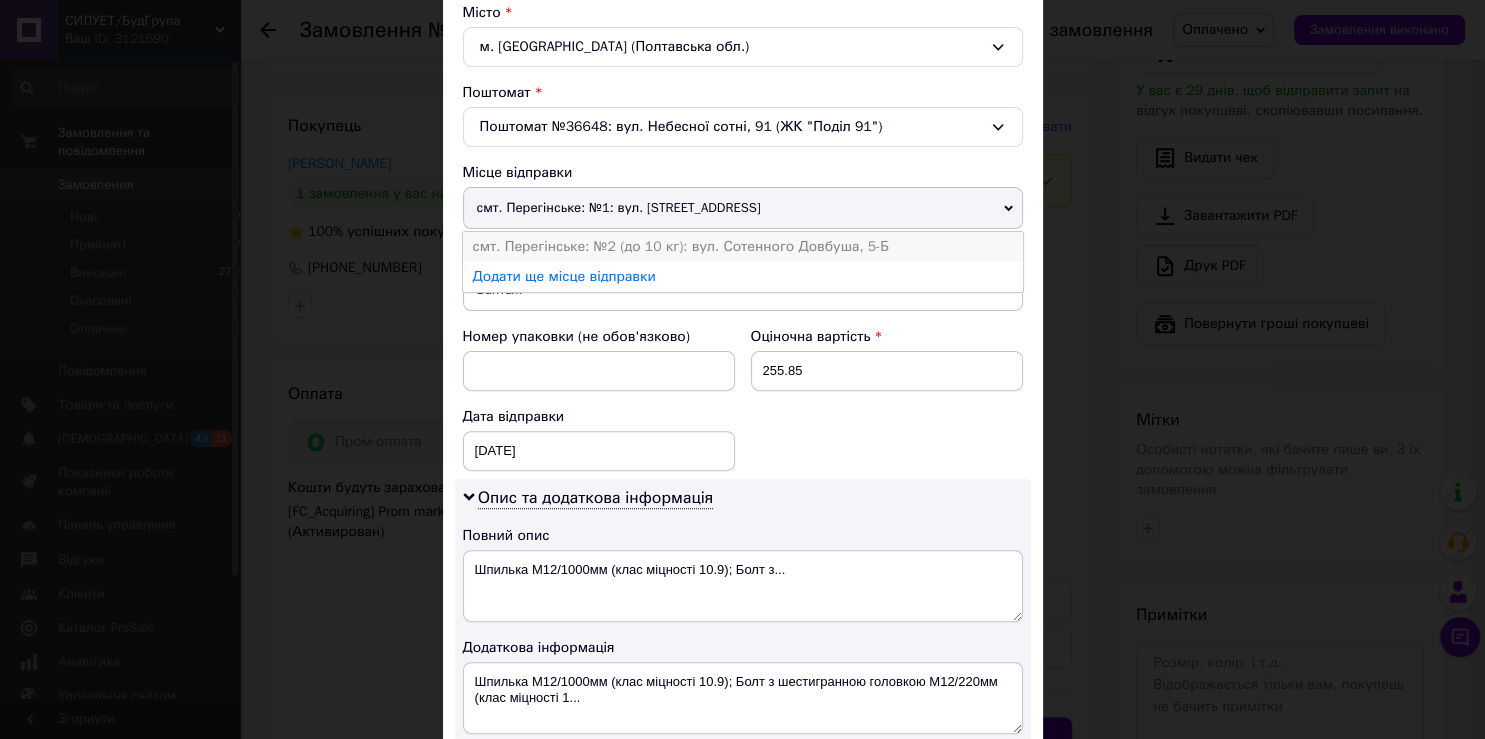 click on "смт. Перегінське: №2 (до 10 кг): вул. Сотенного Довбуша, 5-Б" at bounding box center [743, 247] 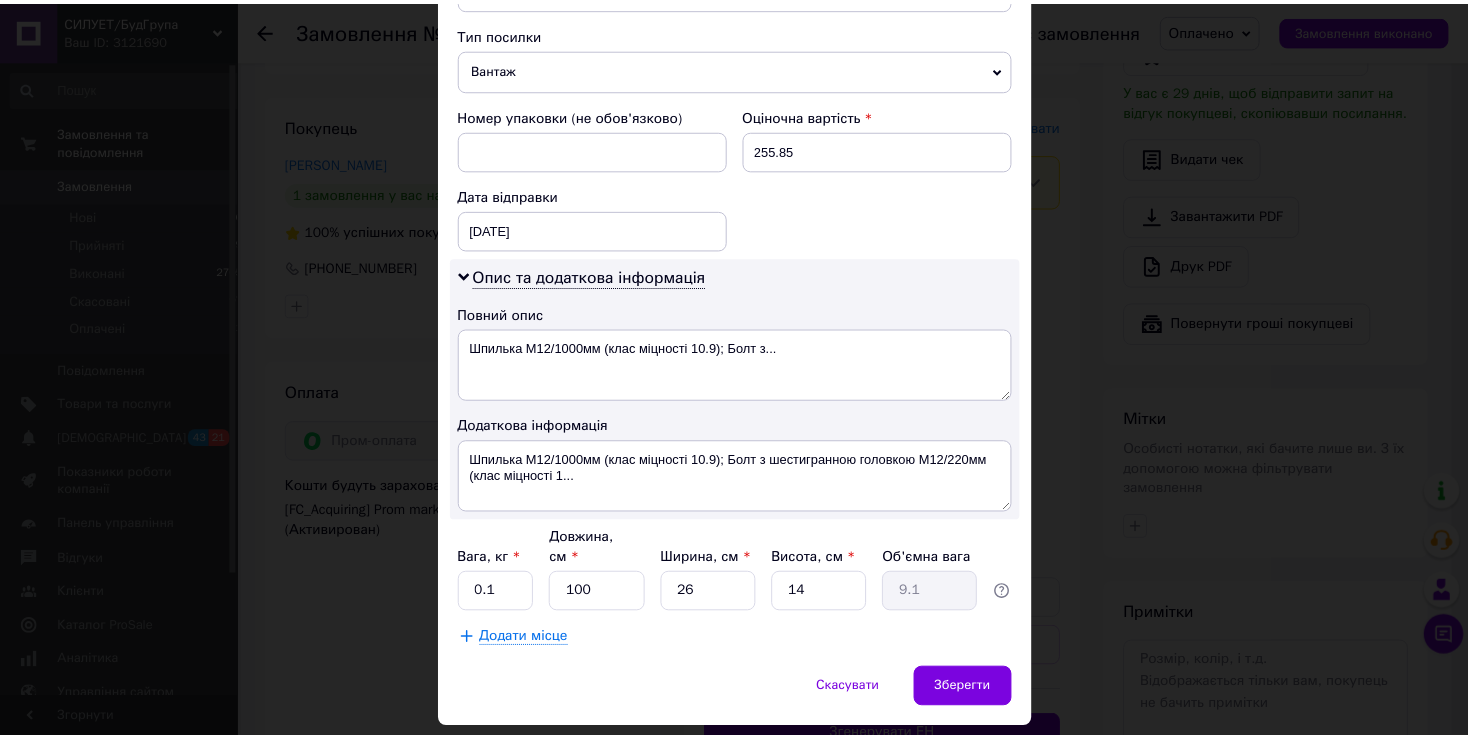 scroll, scrollTop: 806, scrollLeft: 0, axis: vertical 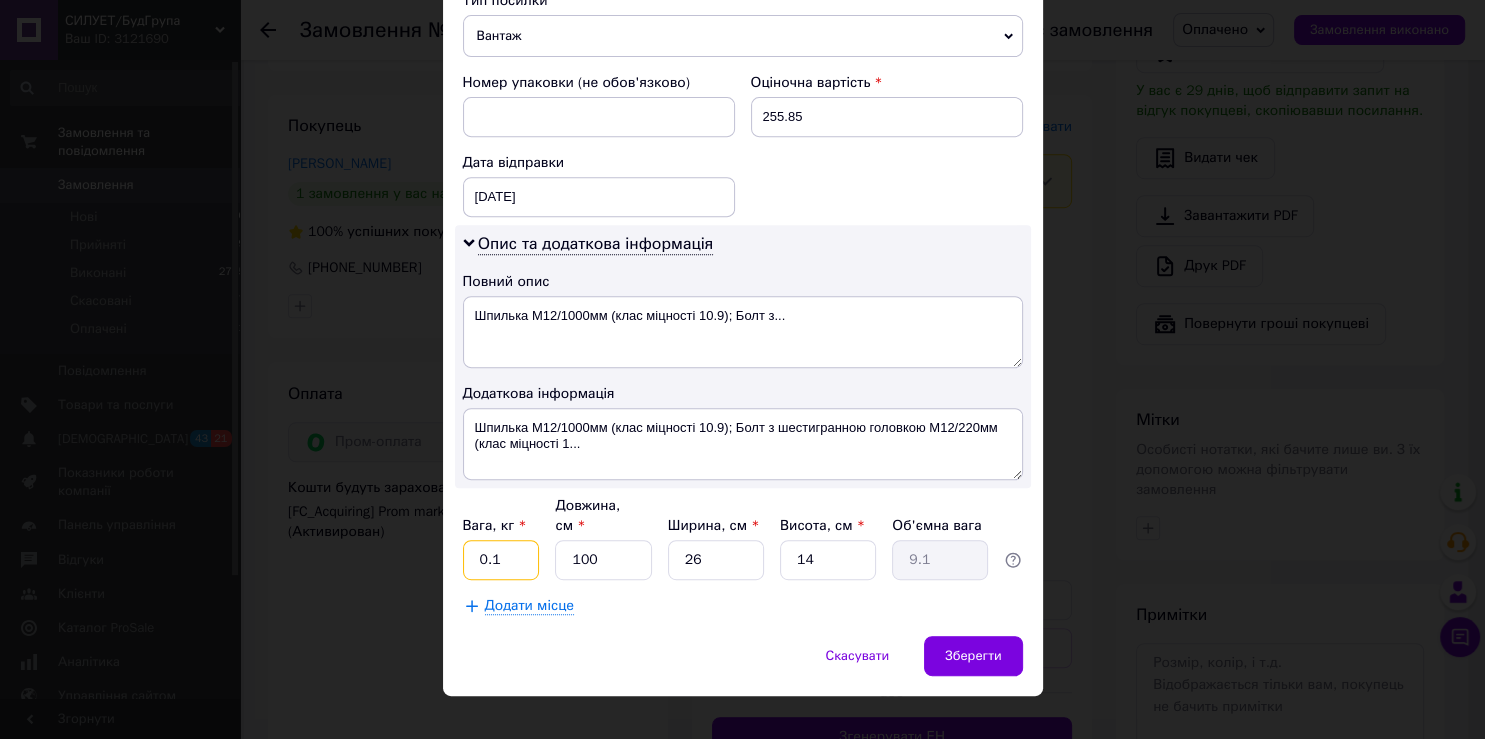 click on "0.1" at bounding box center [501, 560] 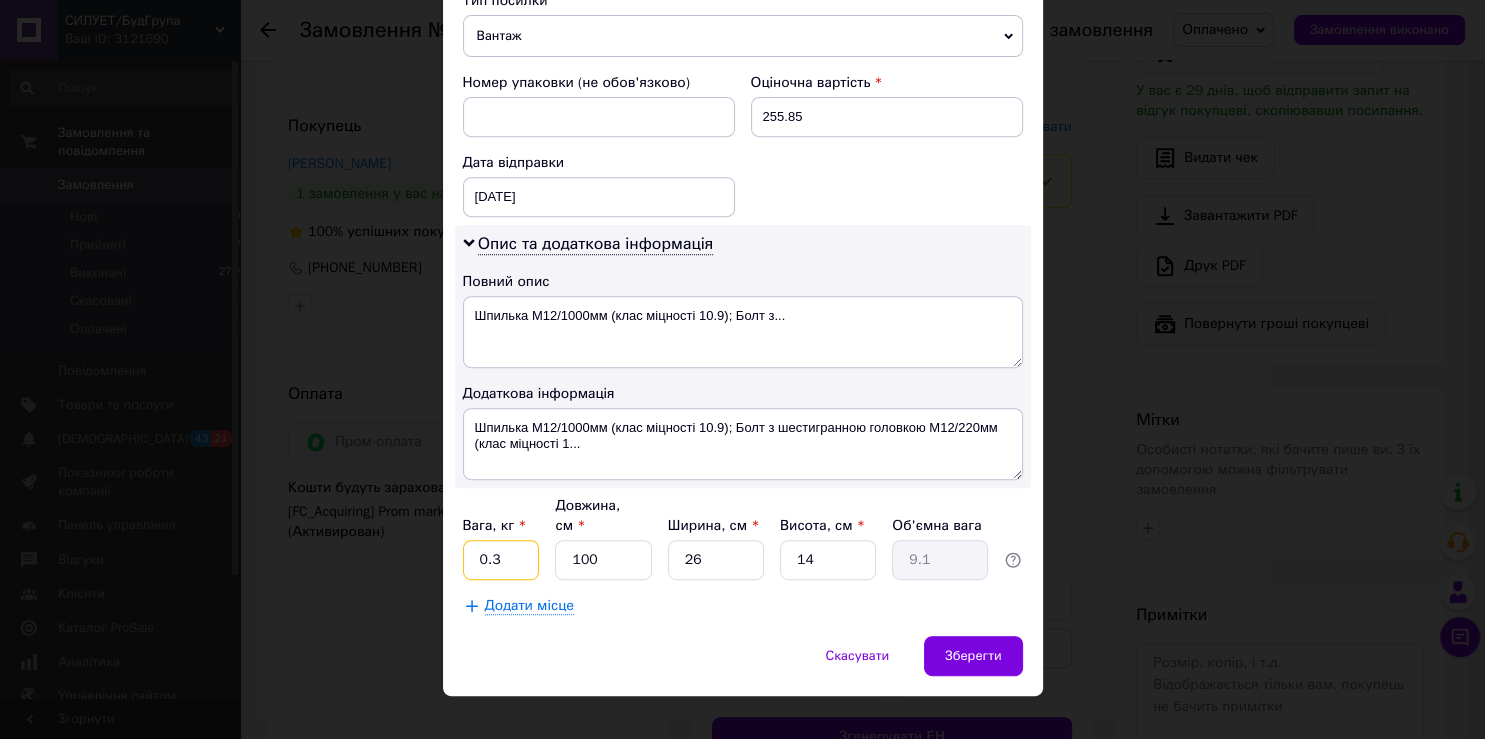 type on "0.3" 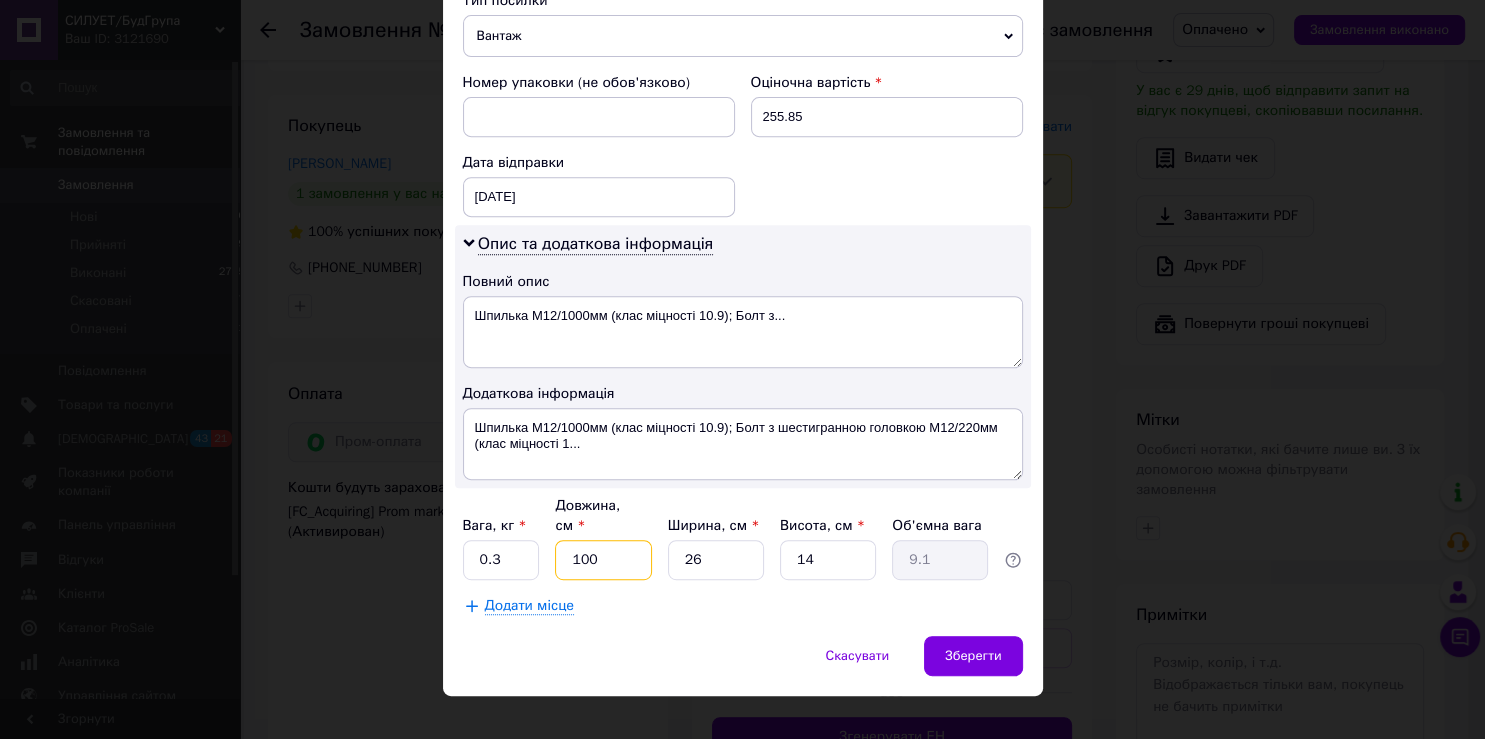 drag, startPoint x: 596, startPoint y: 534, endPoint x: 674, endPoint y: 621, distance: 116.846054 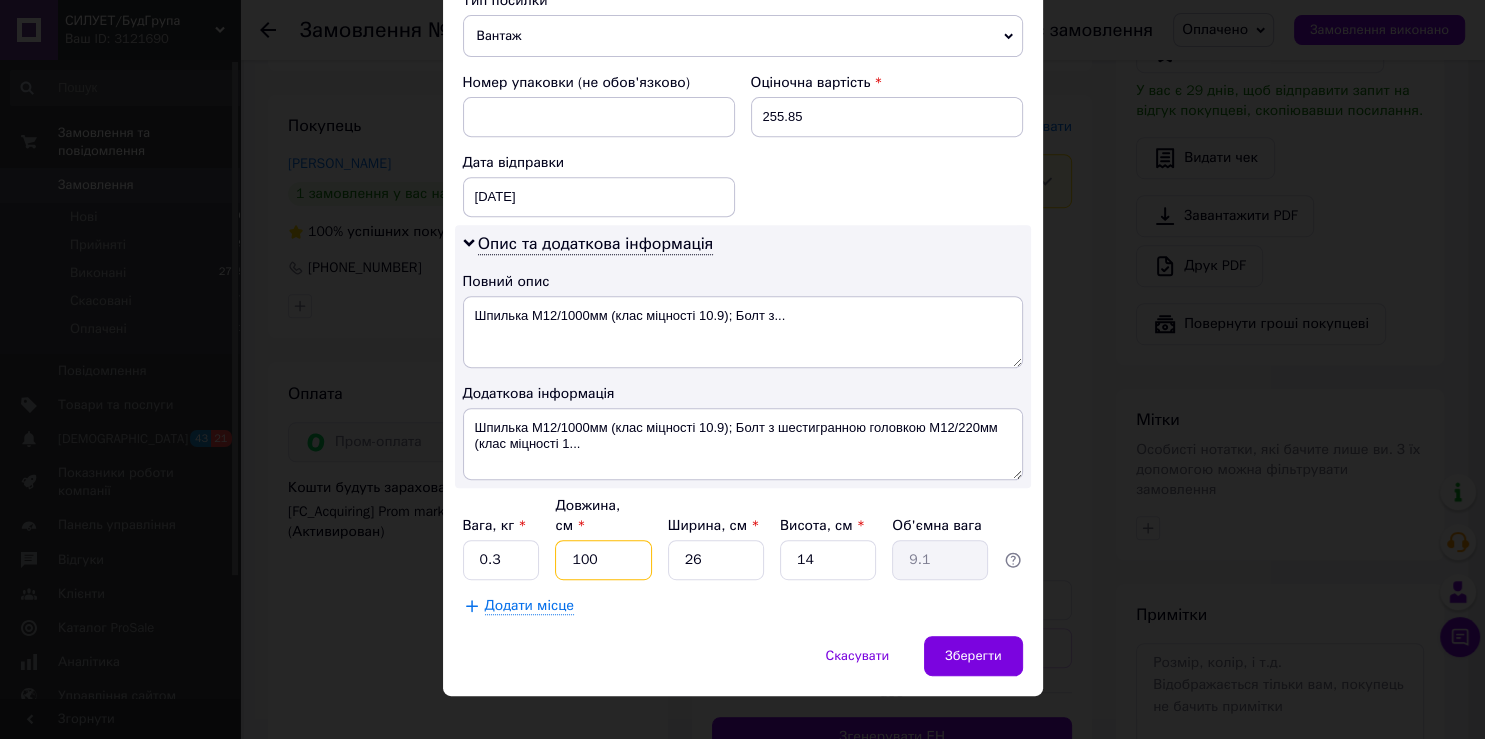 type on "10" 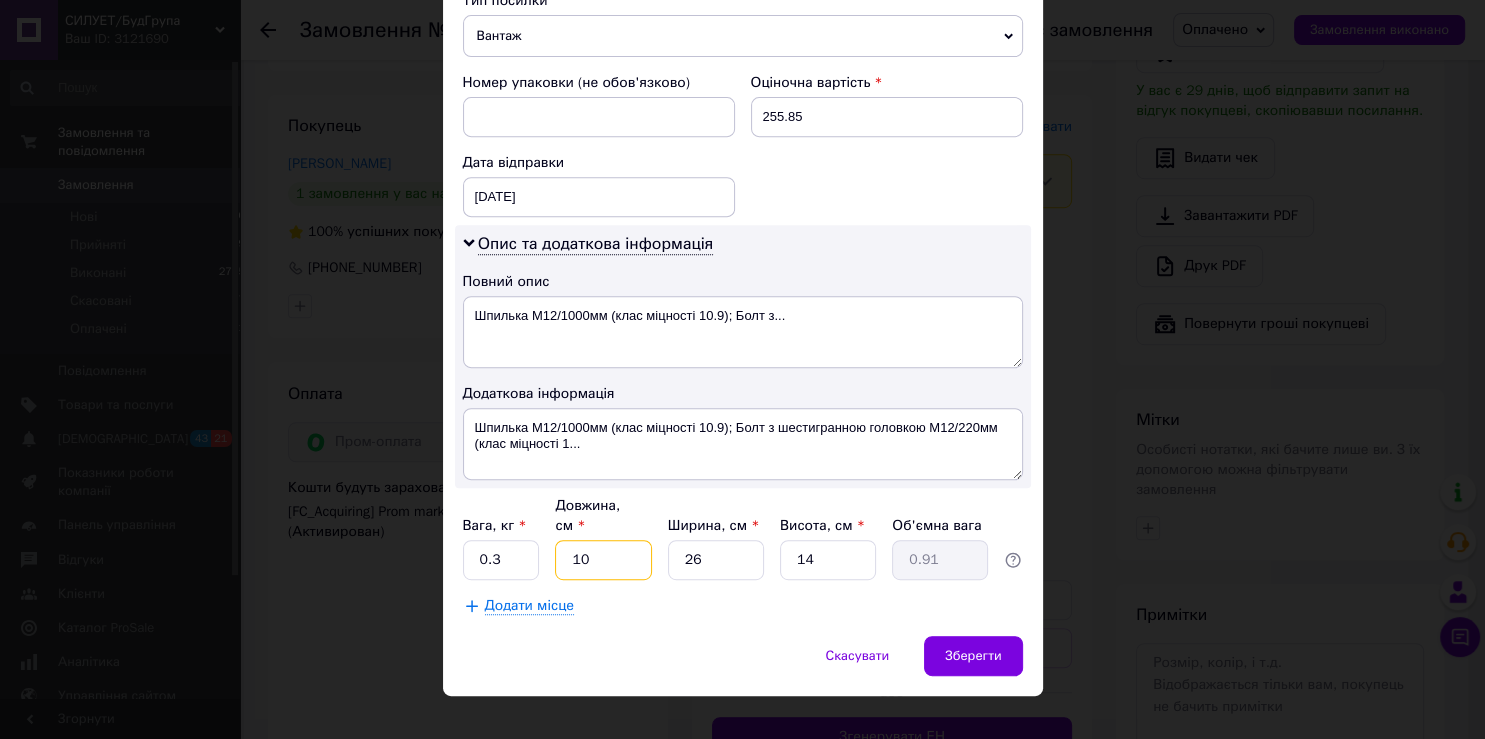 type on "1" 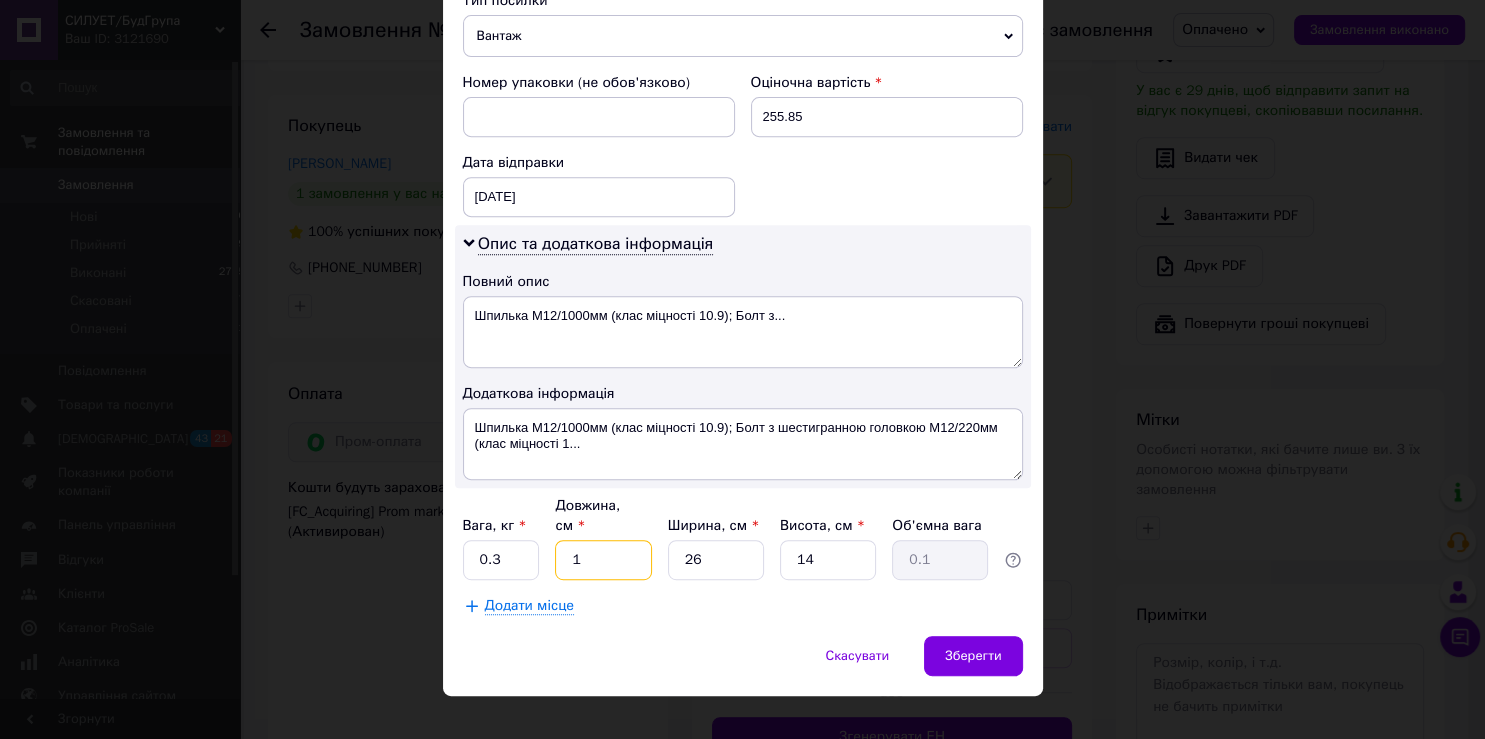 type 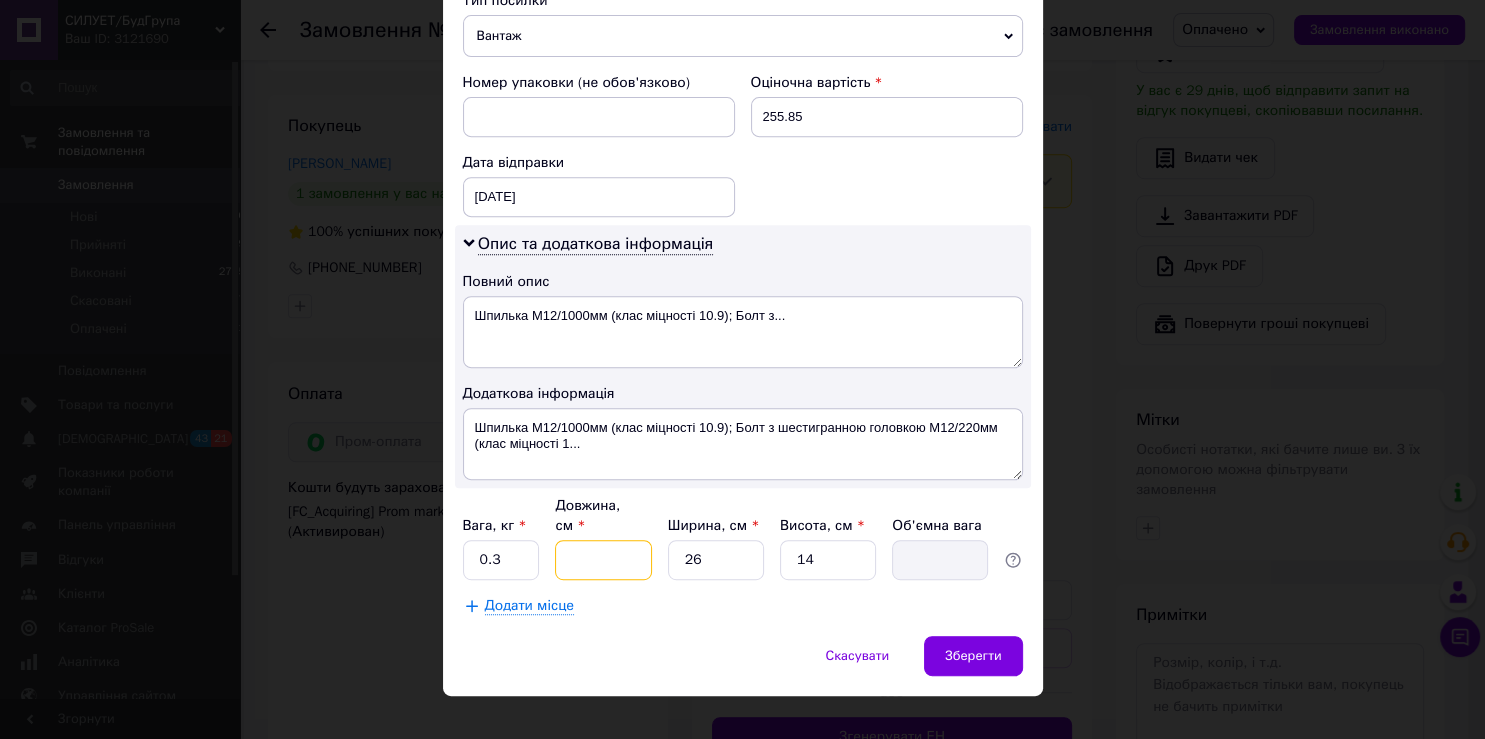 type on "5" 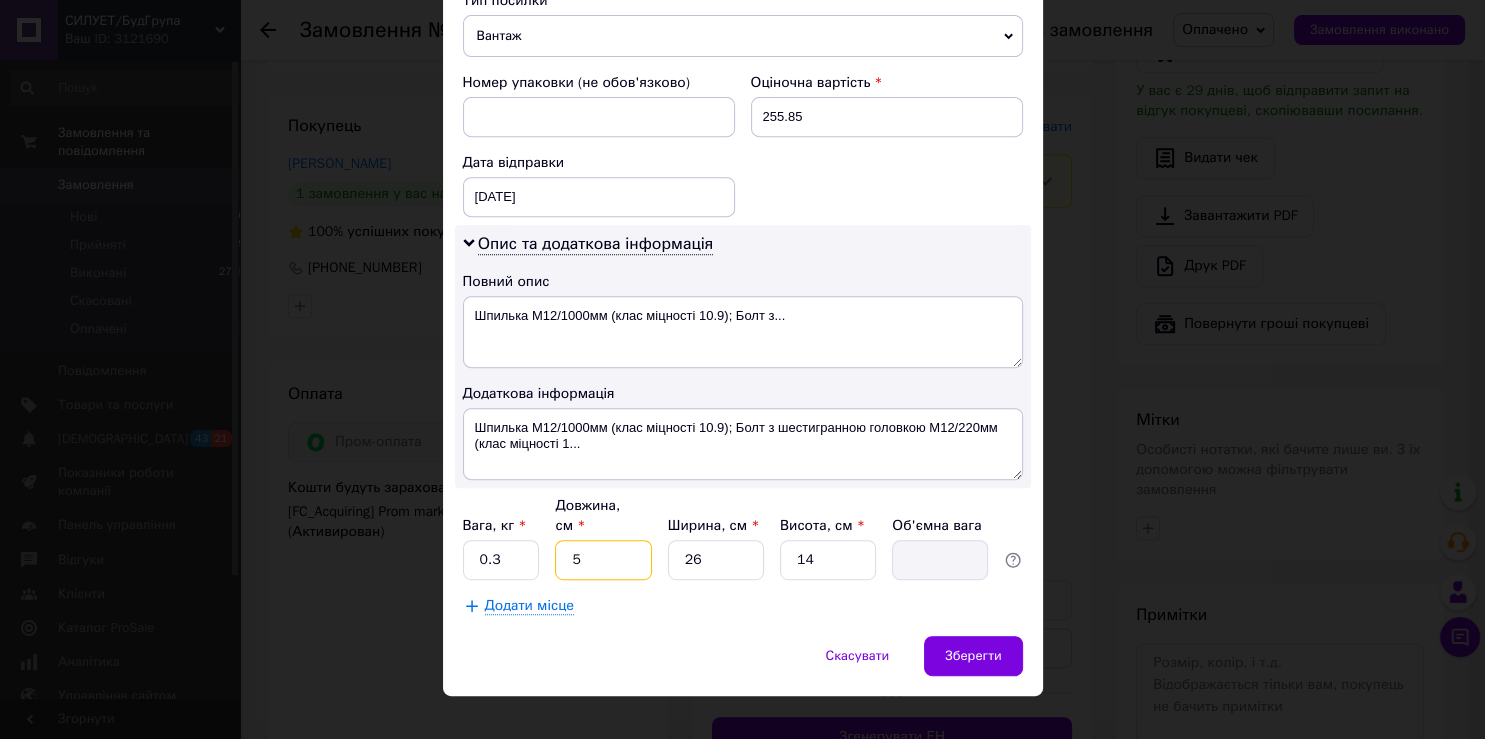 type on "0.46" 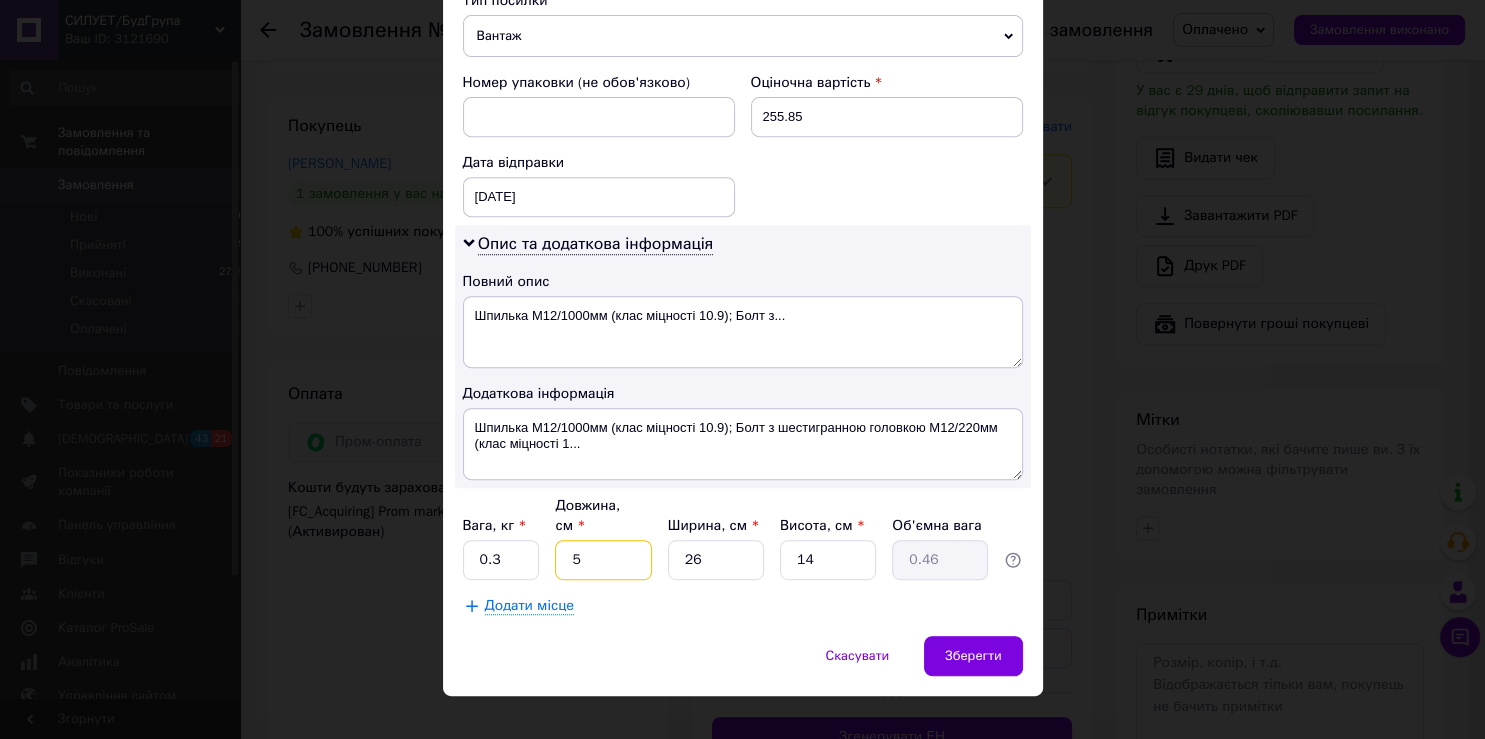 type on "50" 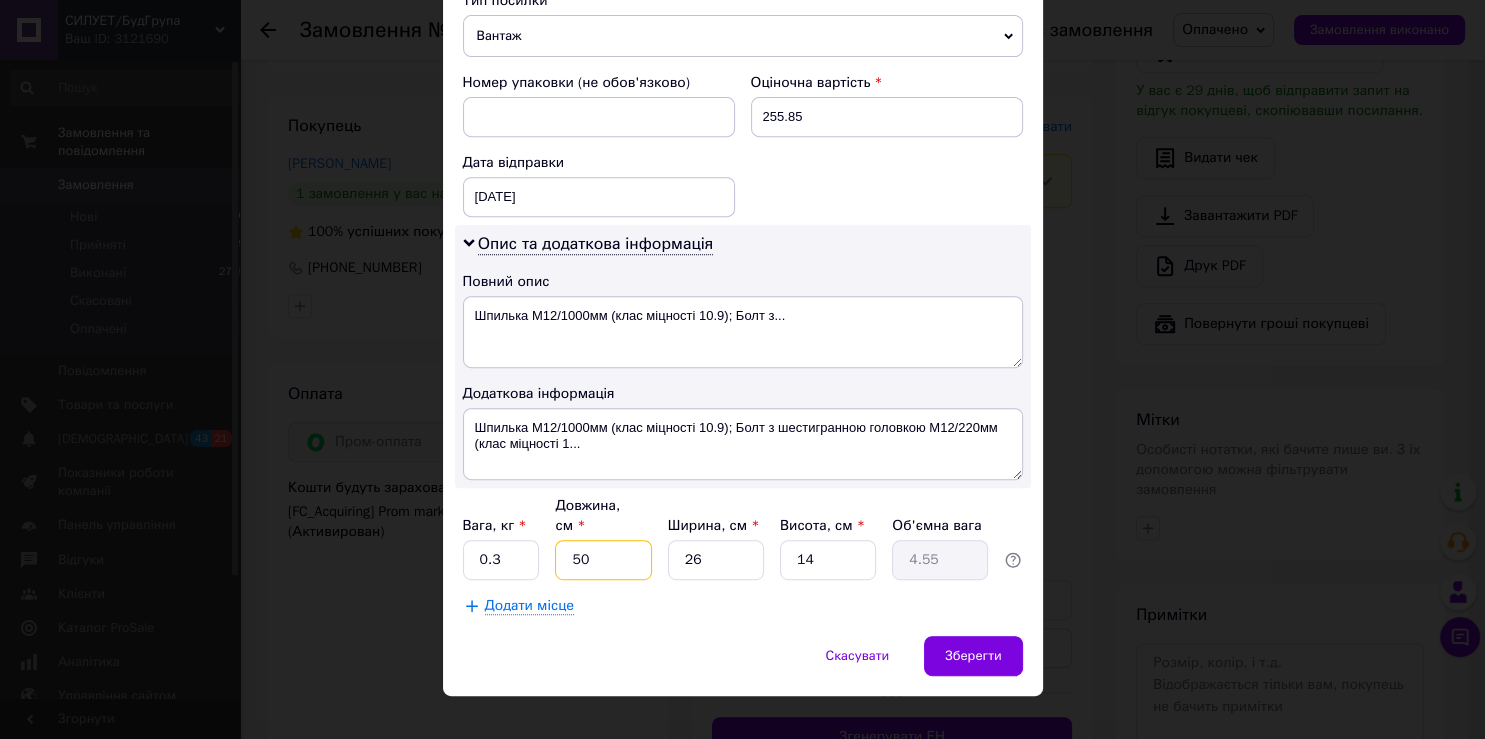 type on "50" 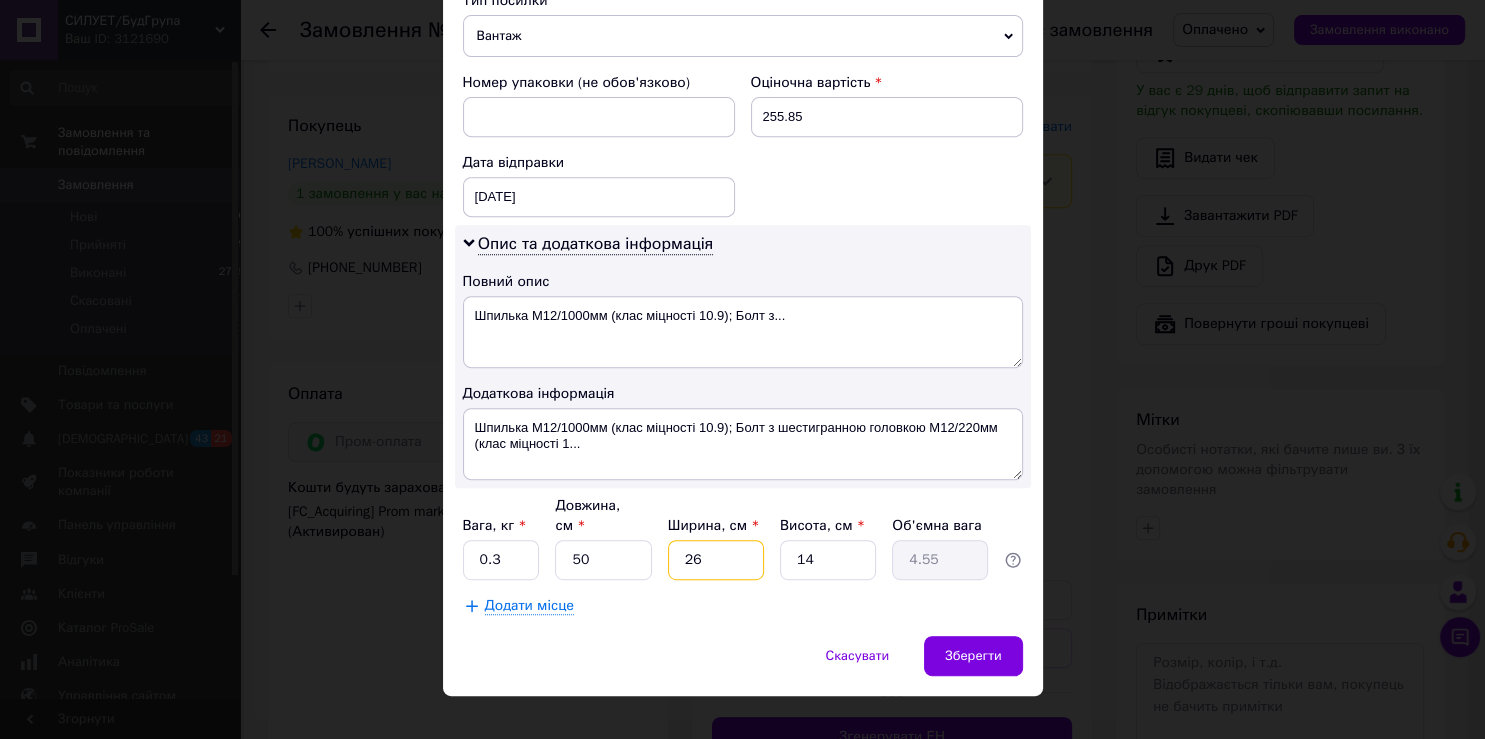 drag, startPoint x: 712, startPoint y: 530, endPoint x: 717, endPoint y: 581, distance: 51.24451 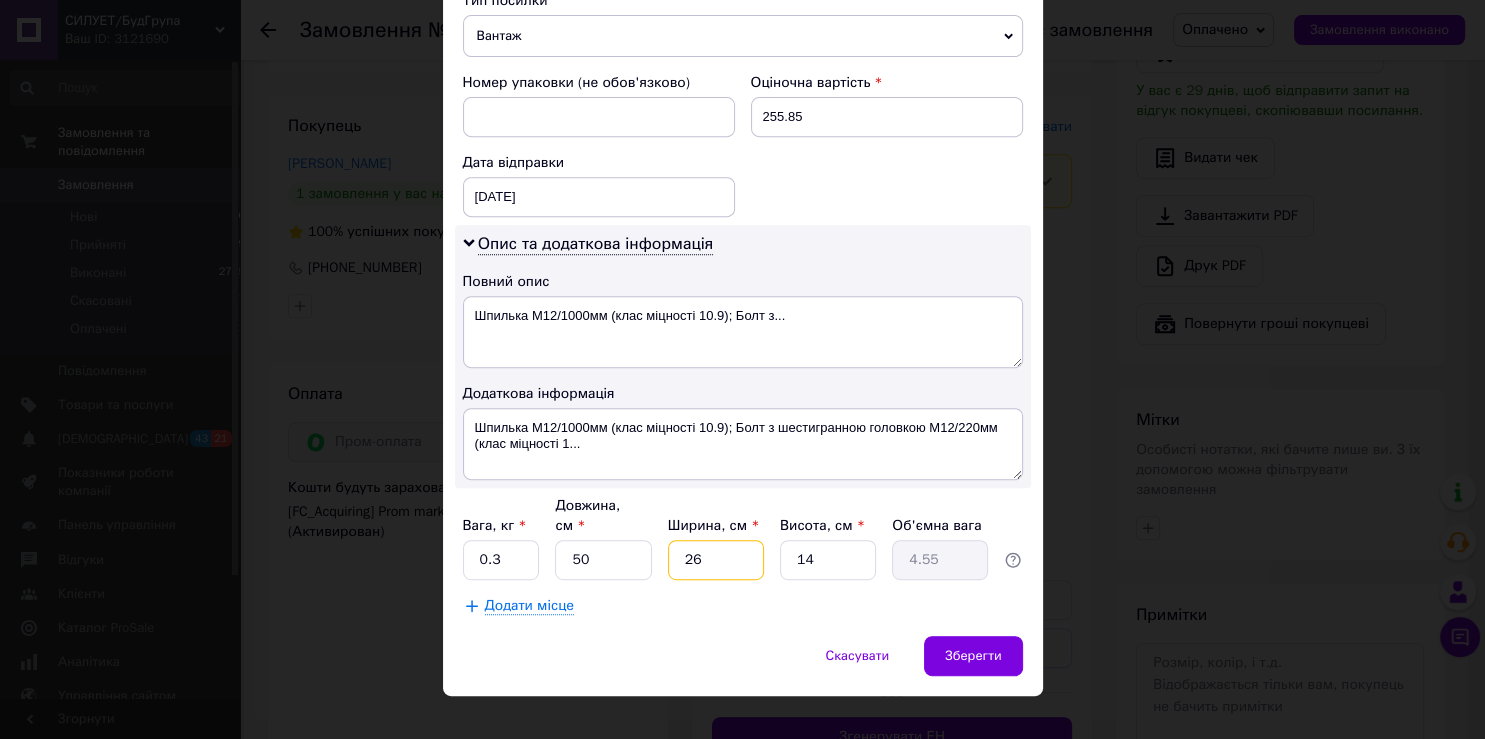 type on "2" 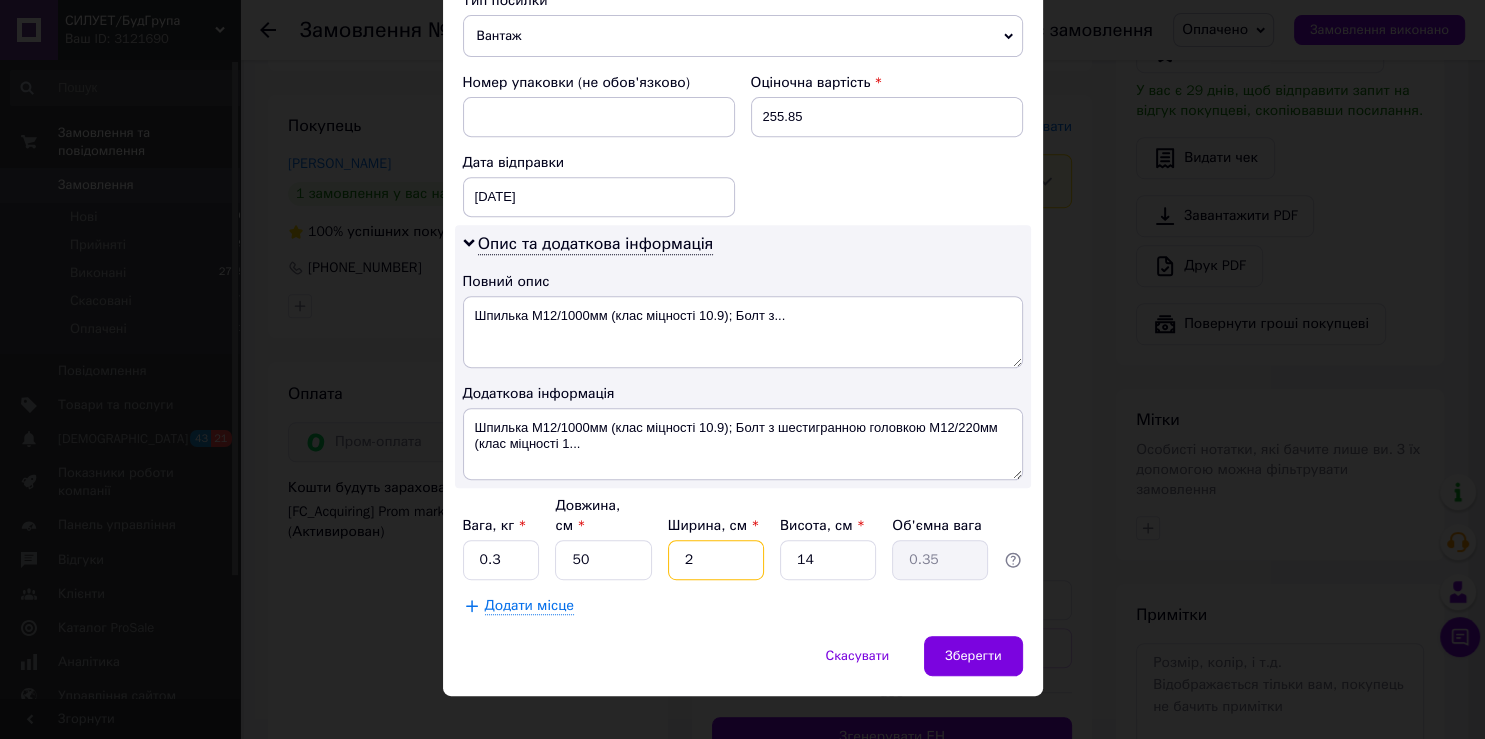 type 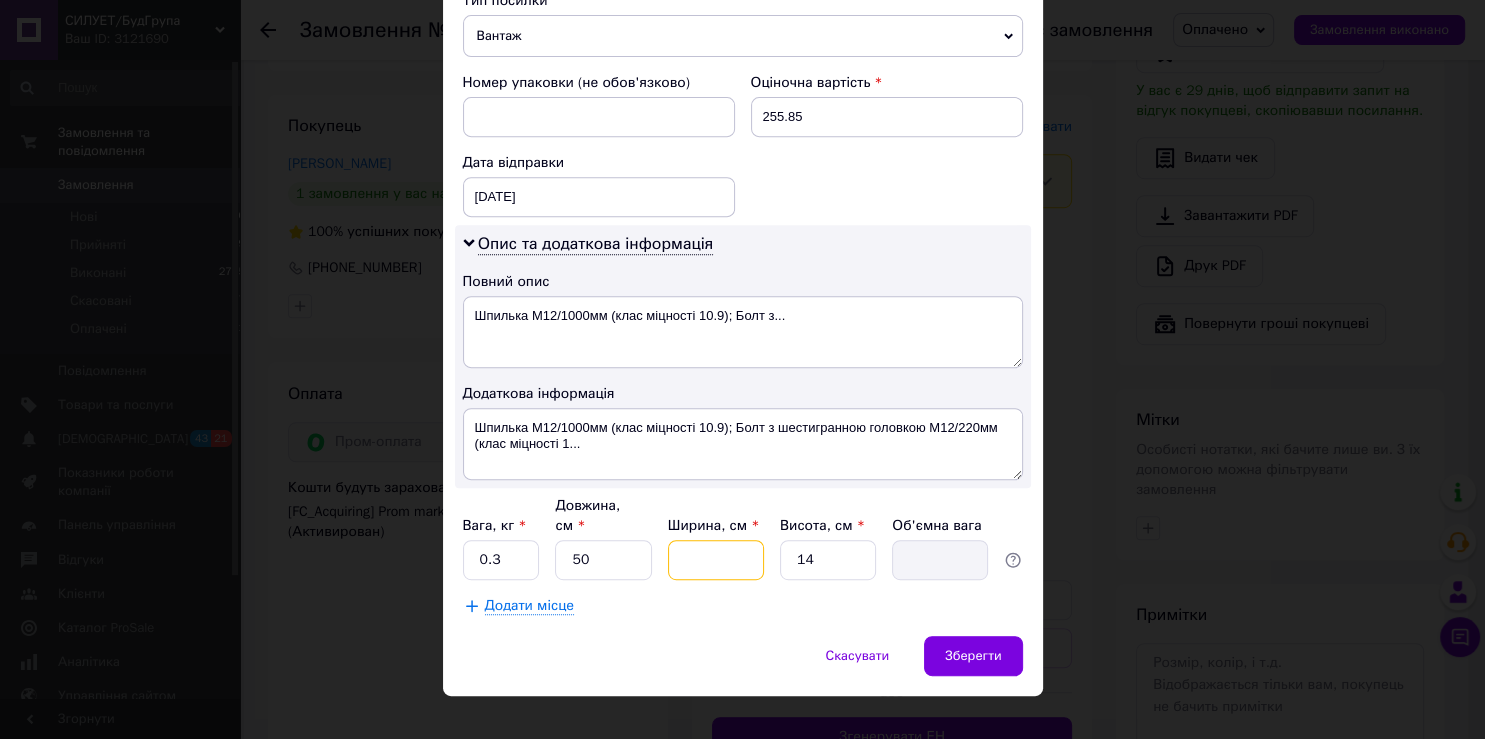 type on "5" 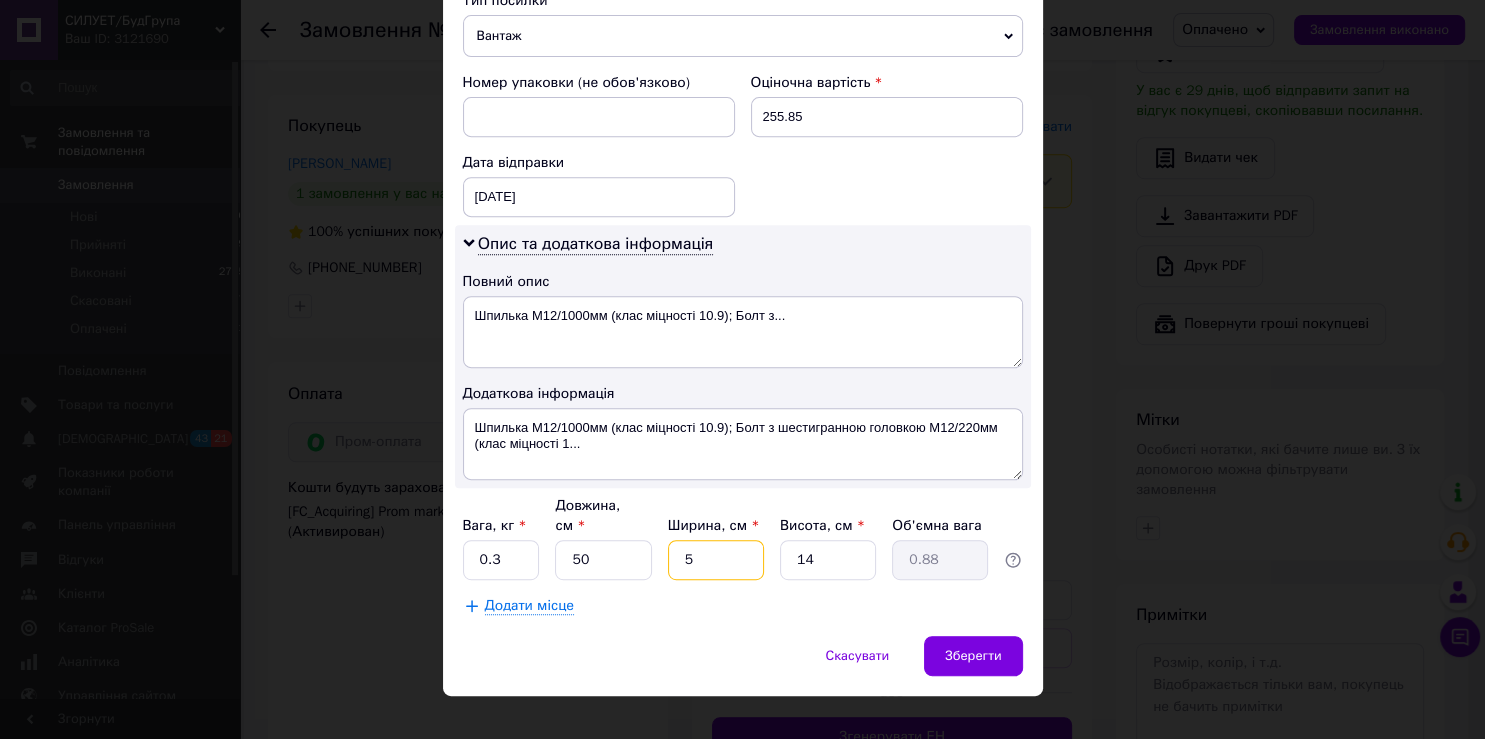 type on "5" 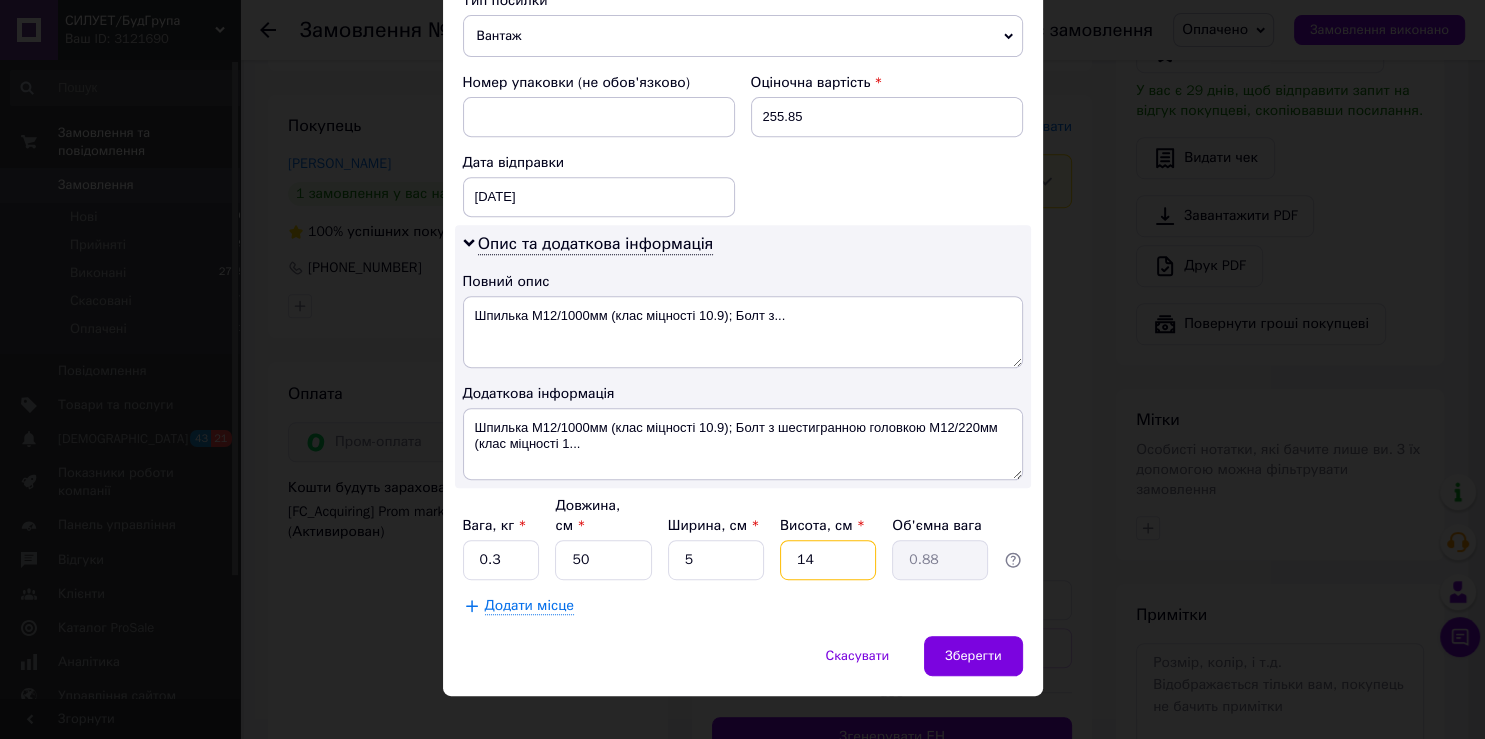 click on "14" at bounding box center (828, 560) 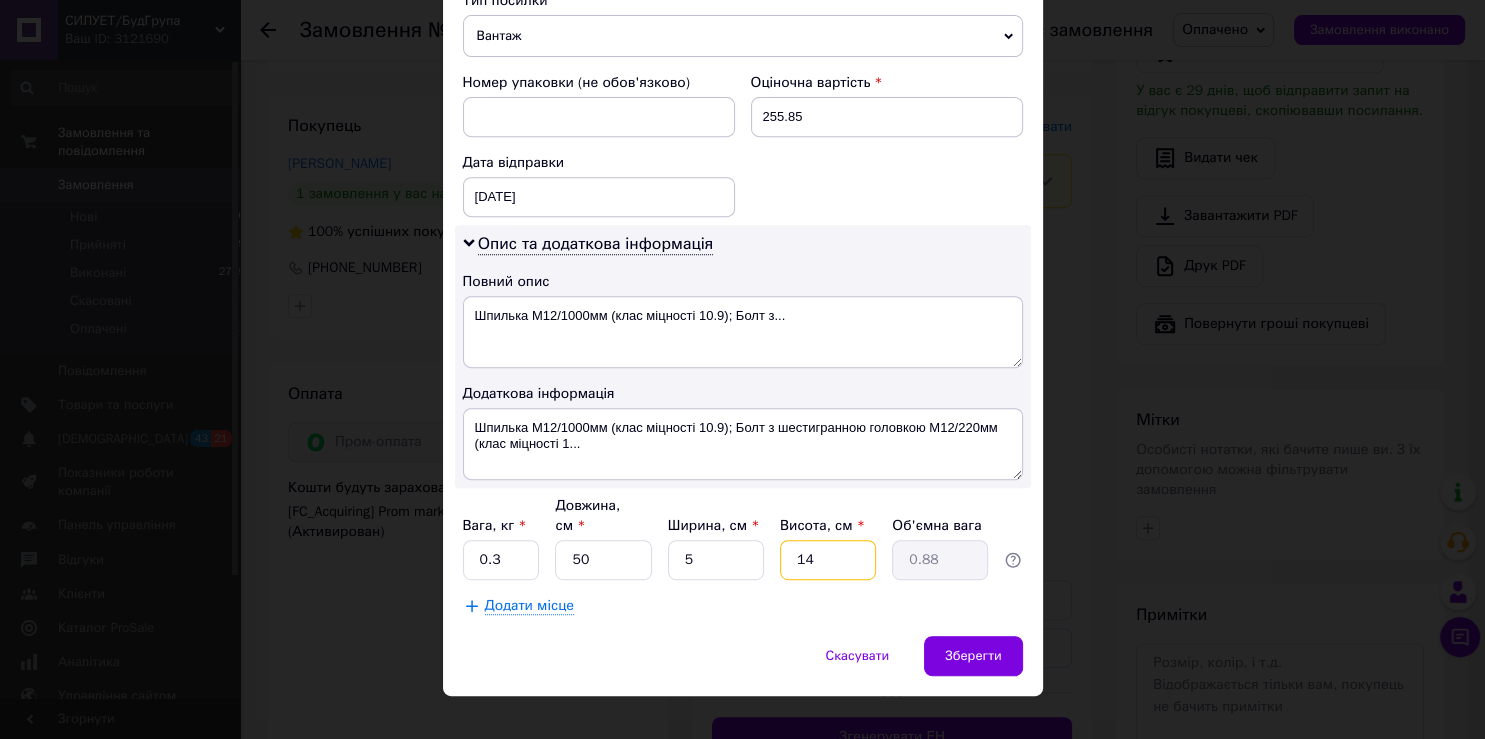 type on "1" 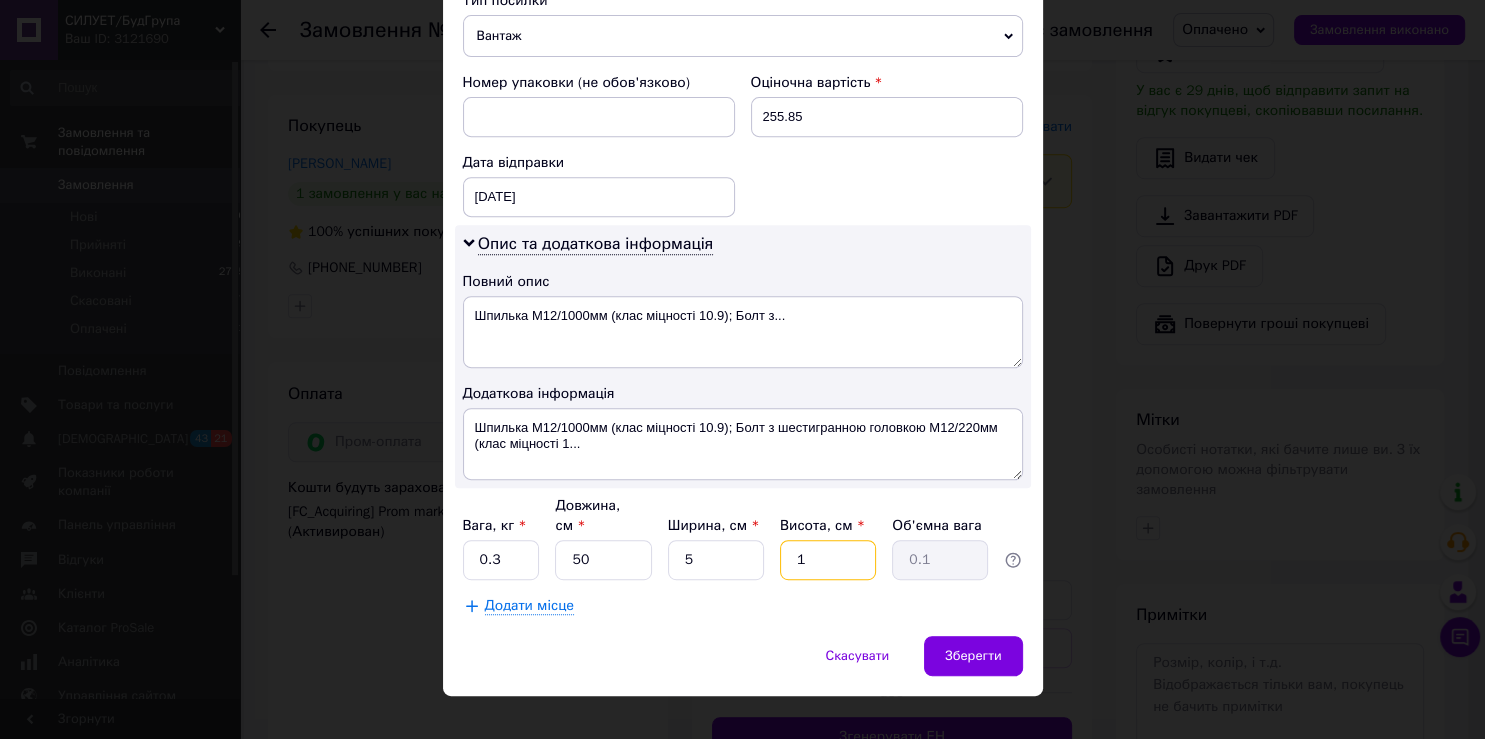 type 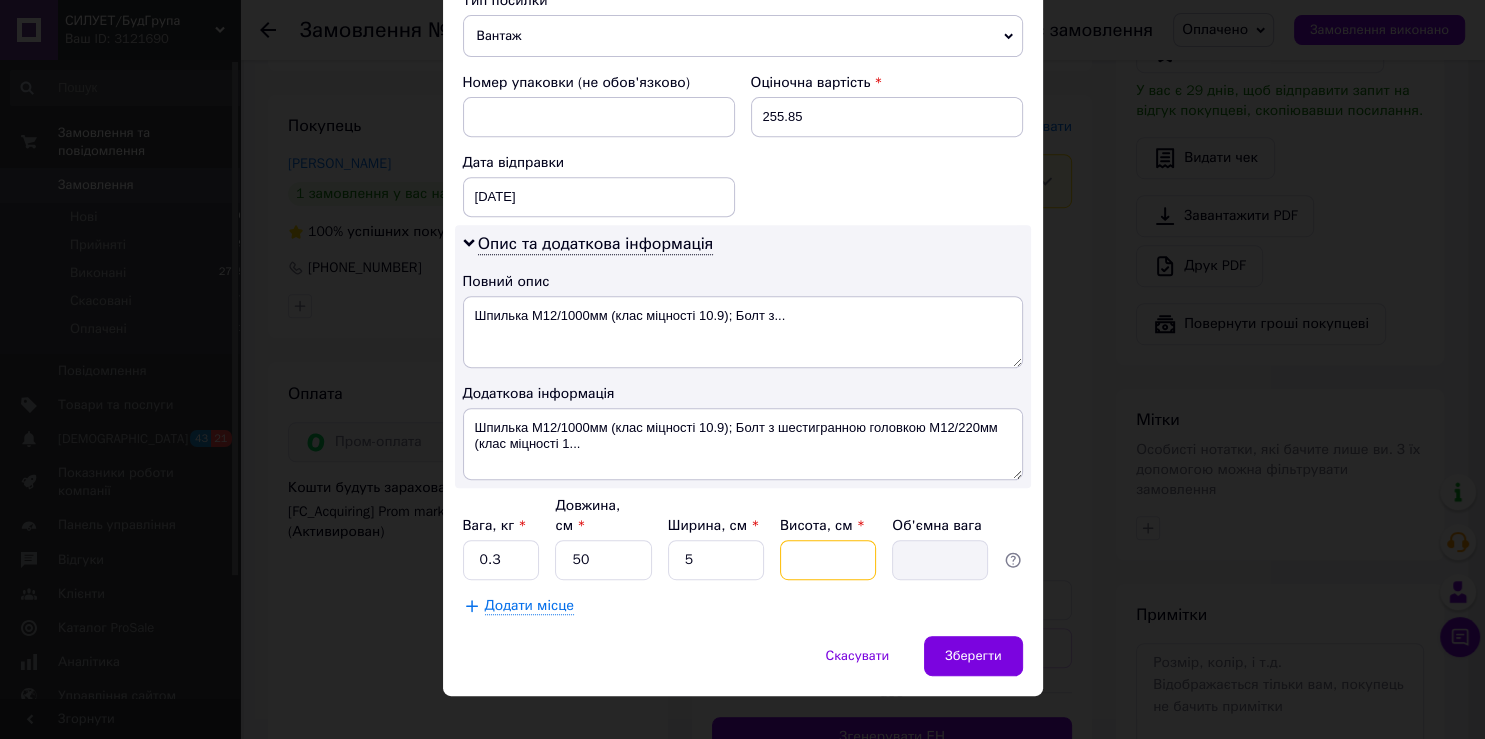 type on "5" 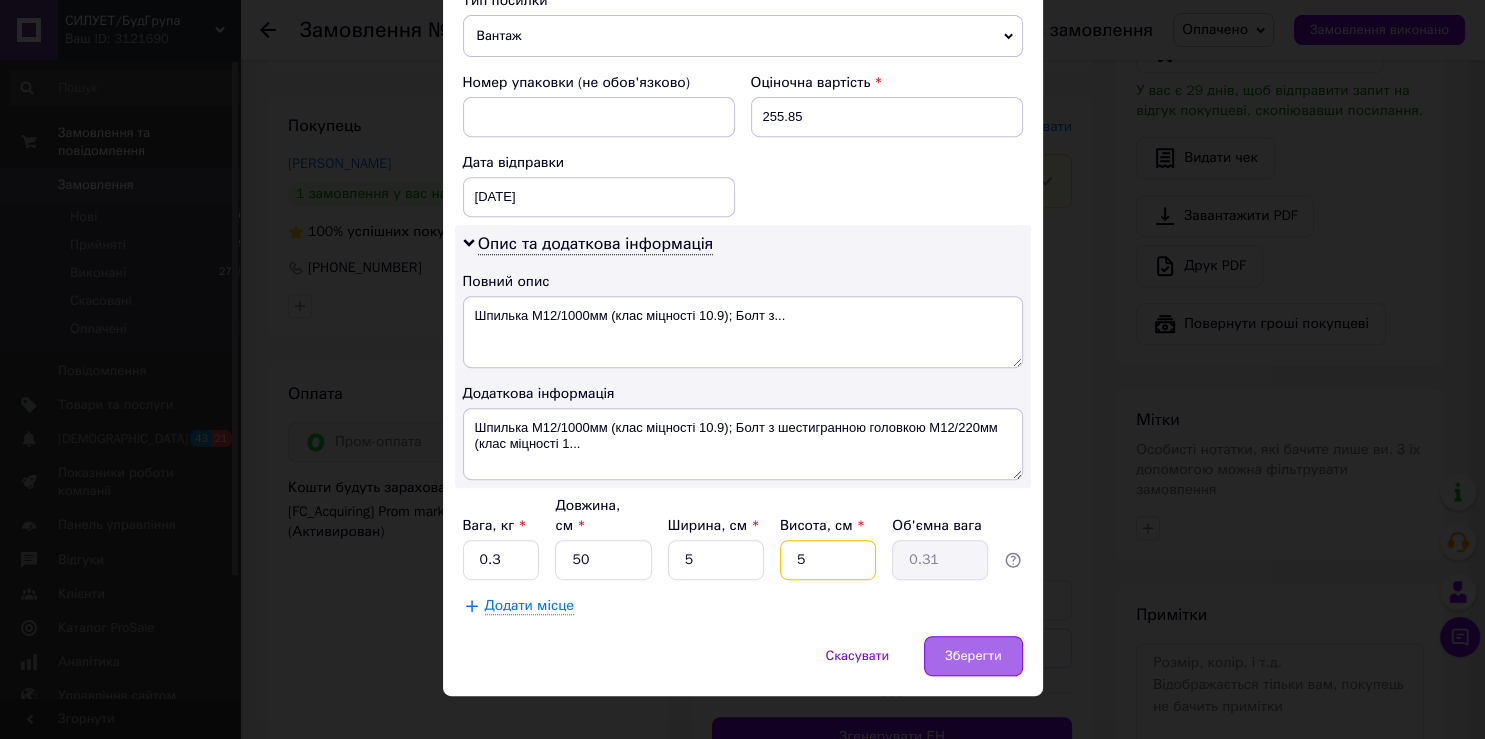 type on "5" 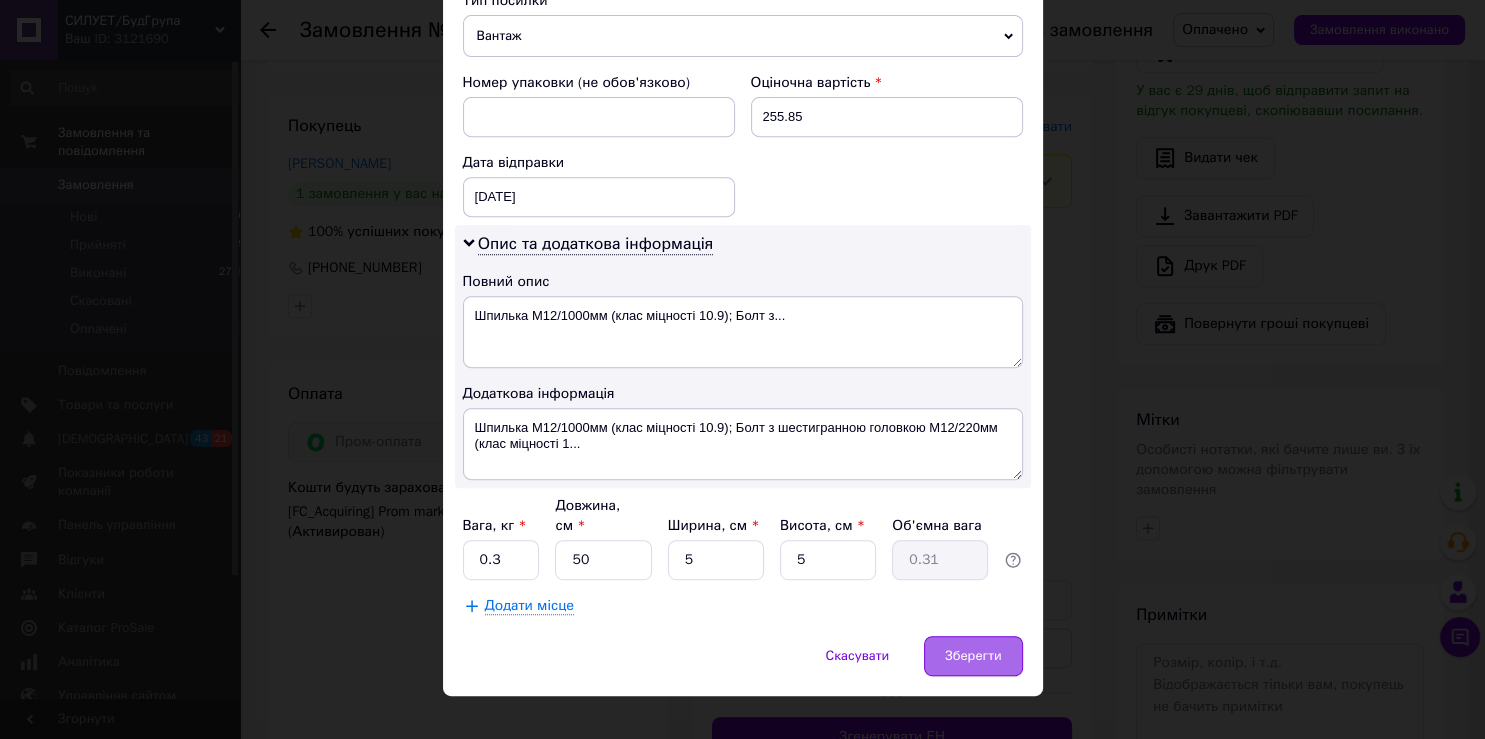 click on "Зберегти" at bounding box center [973, 656] 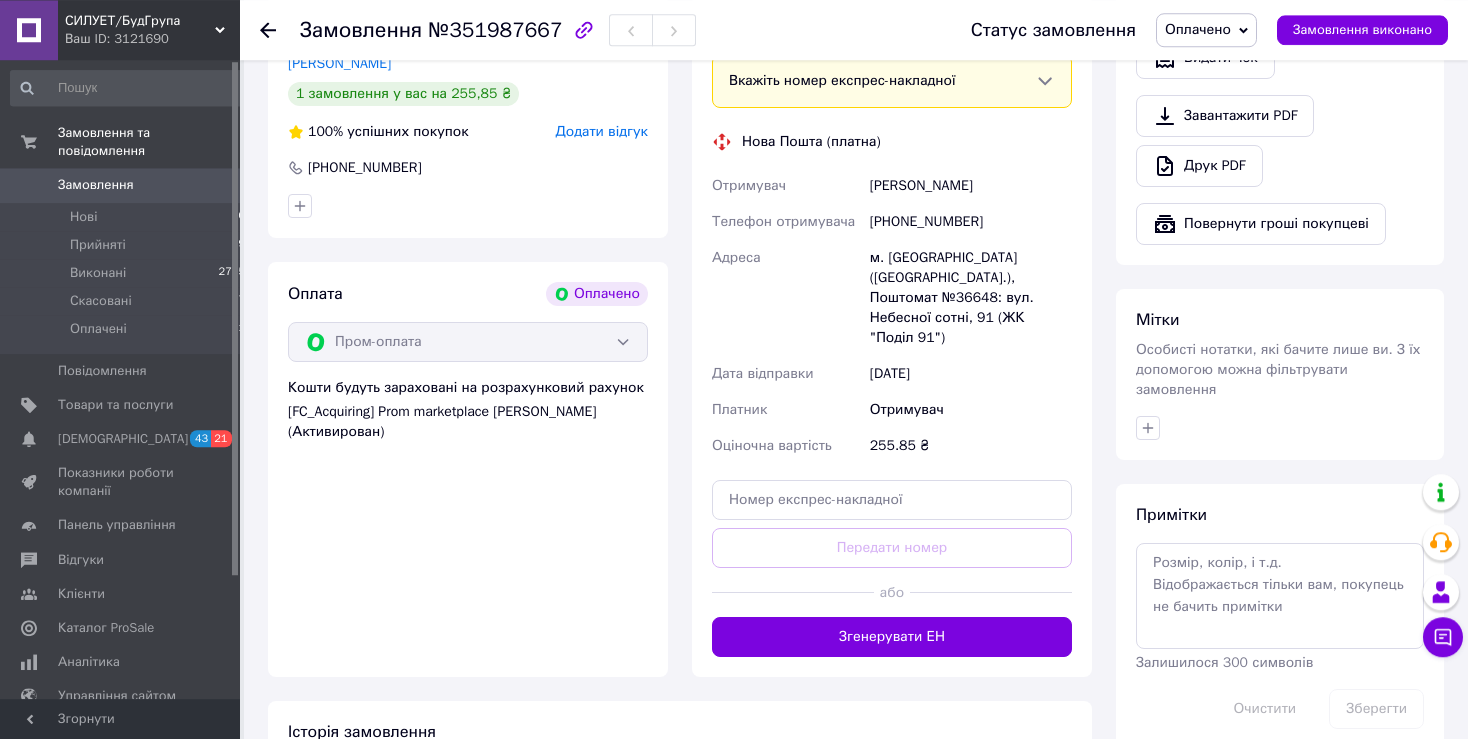 scroll, scrollTop: 1372, scrollLeft: 0, axis: vertical 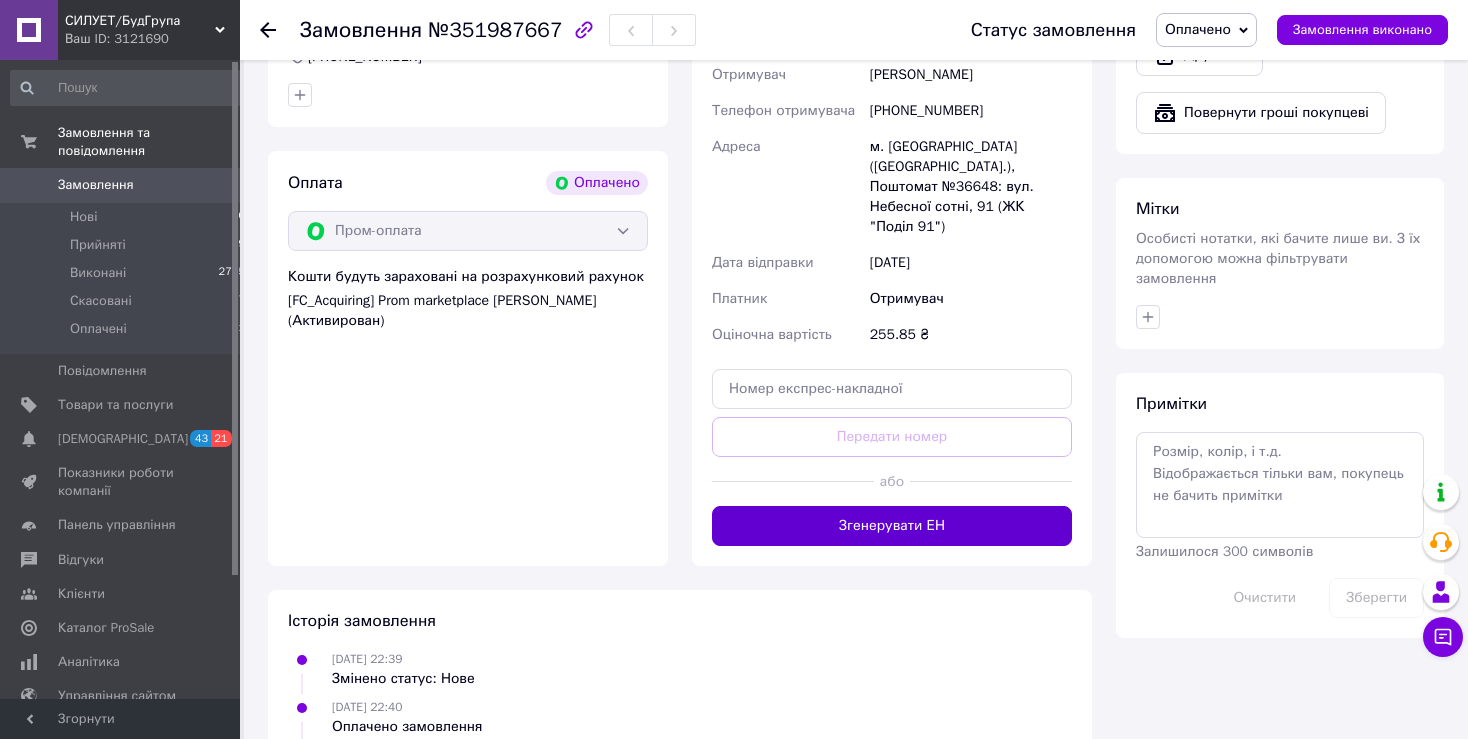click on "Згенерувати ЕН" at bounding box center [892, 526] 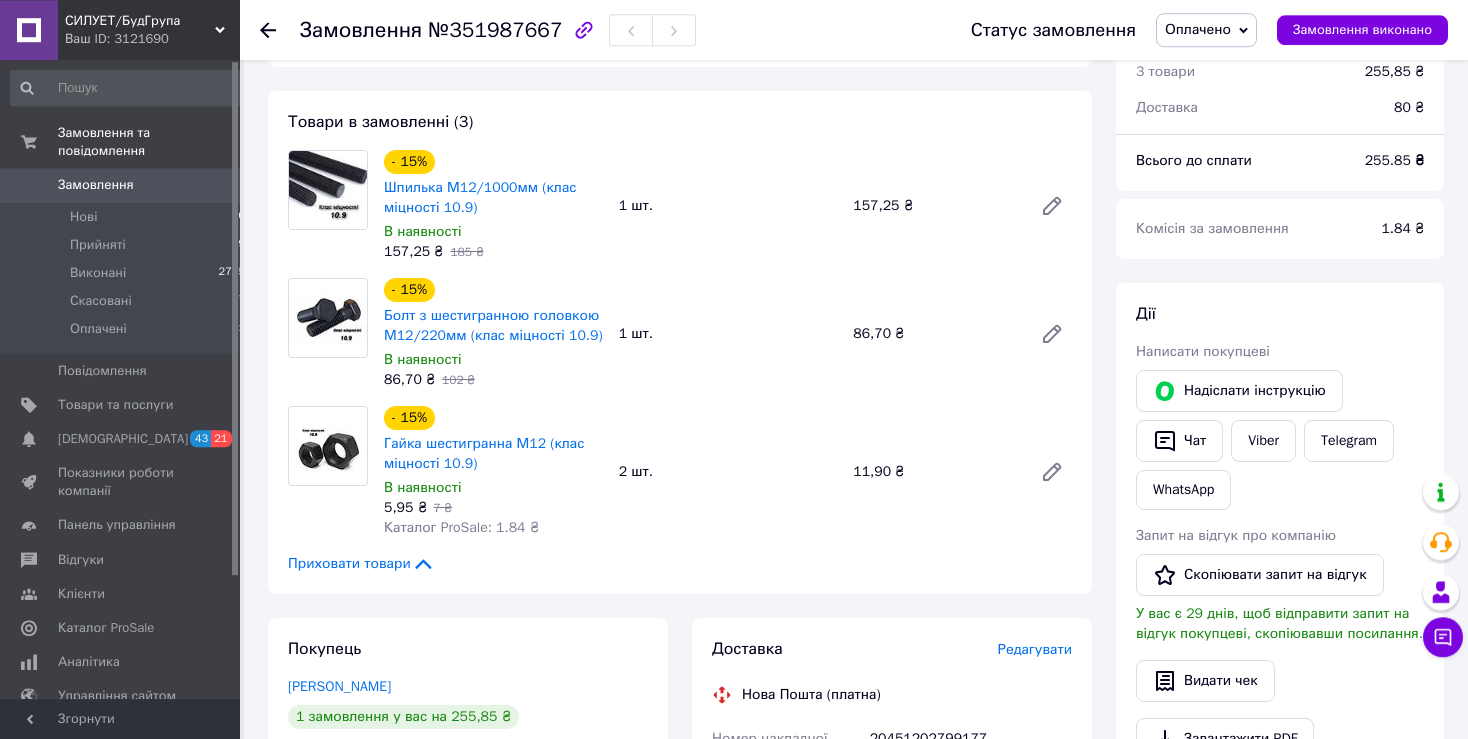 scroll, scrollTop: 528, scrollLeft: 0, axis: vertical 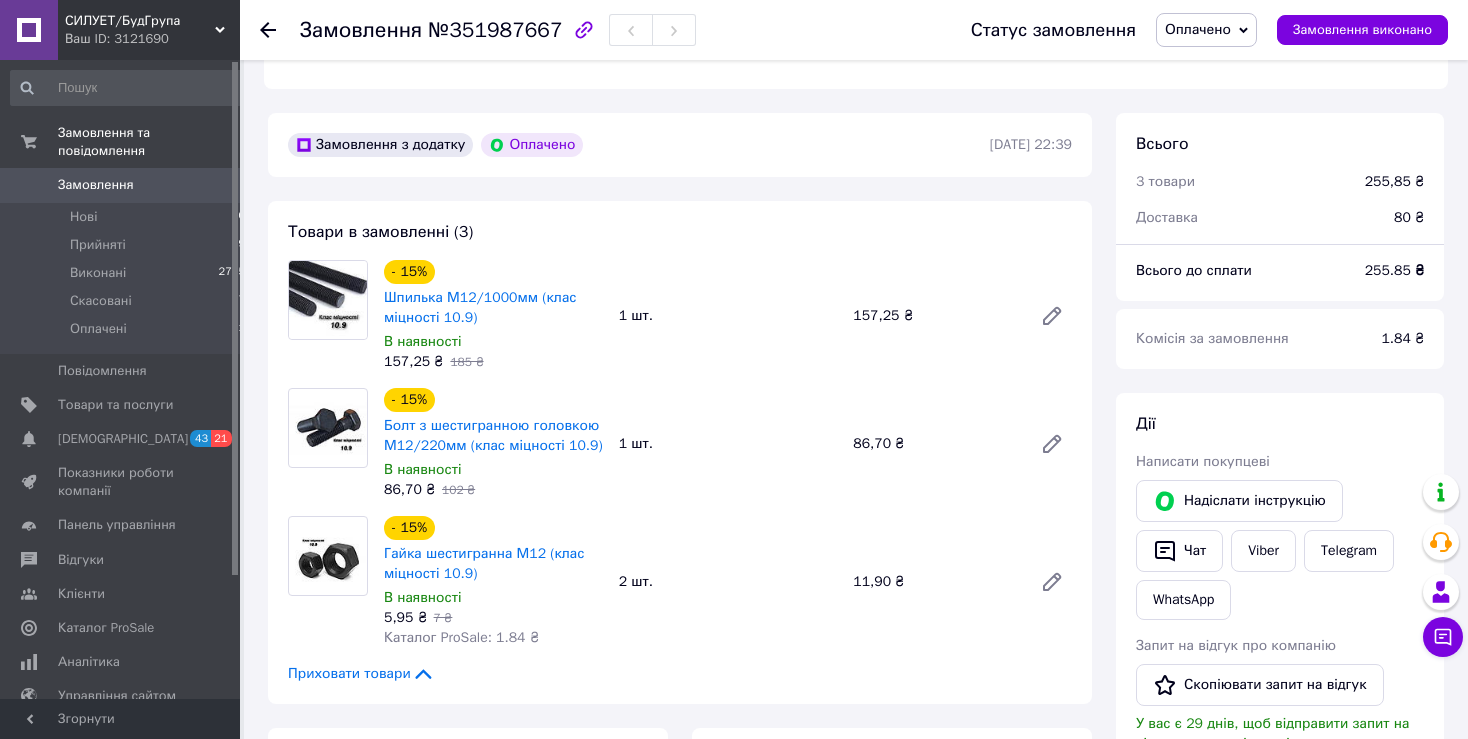 click on "Оплачено" at bounding box center (1198, 29) 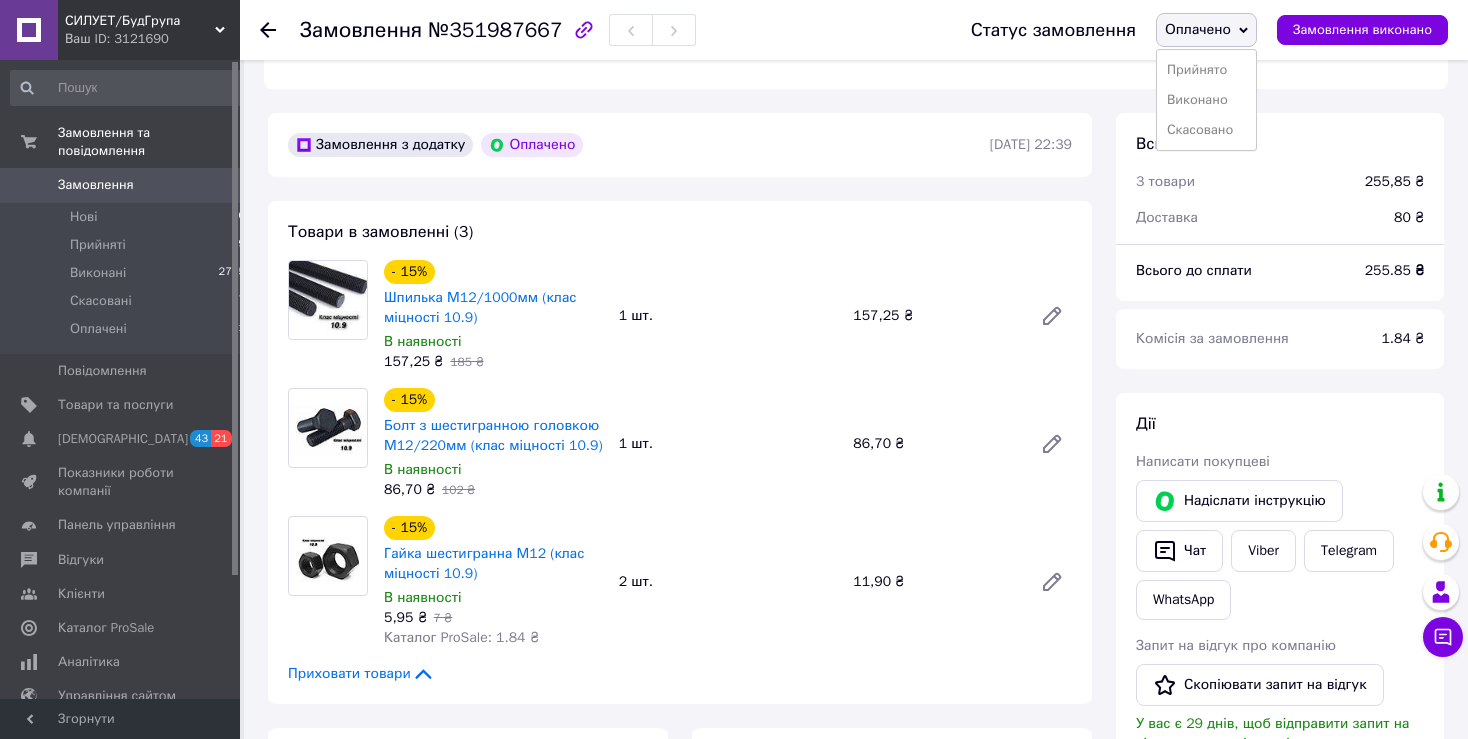 click on "Виконано" at bounding box center [1206, 100] 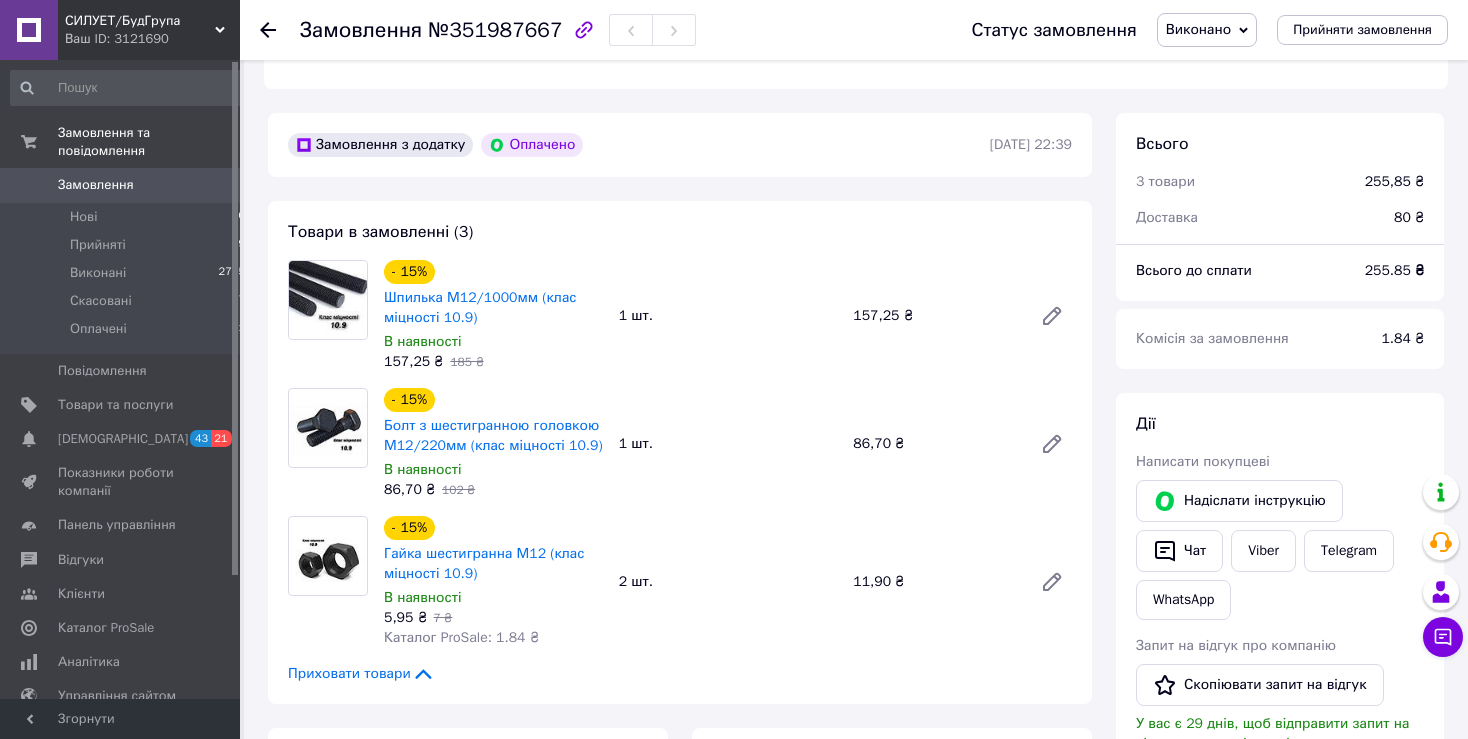 click on "СИЛУЕТ/БудГрупа" at bounding box center [140, 21] 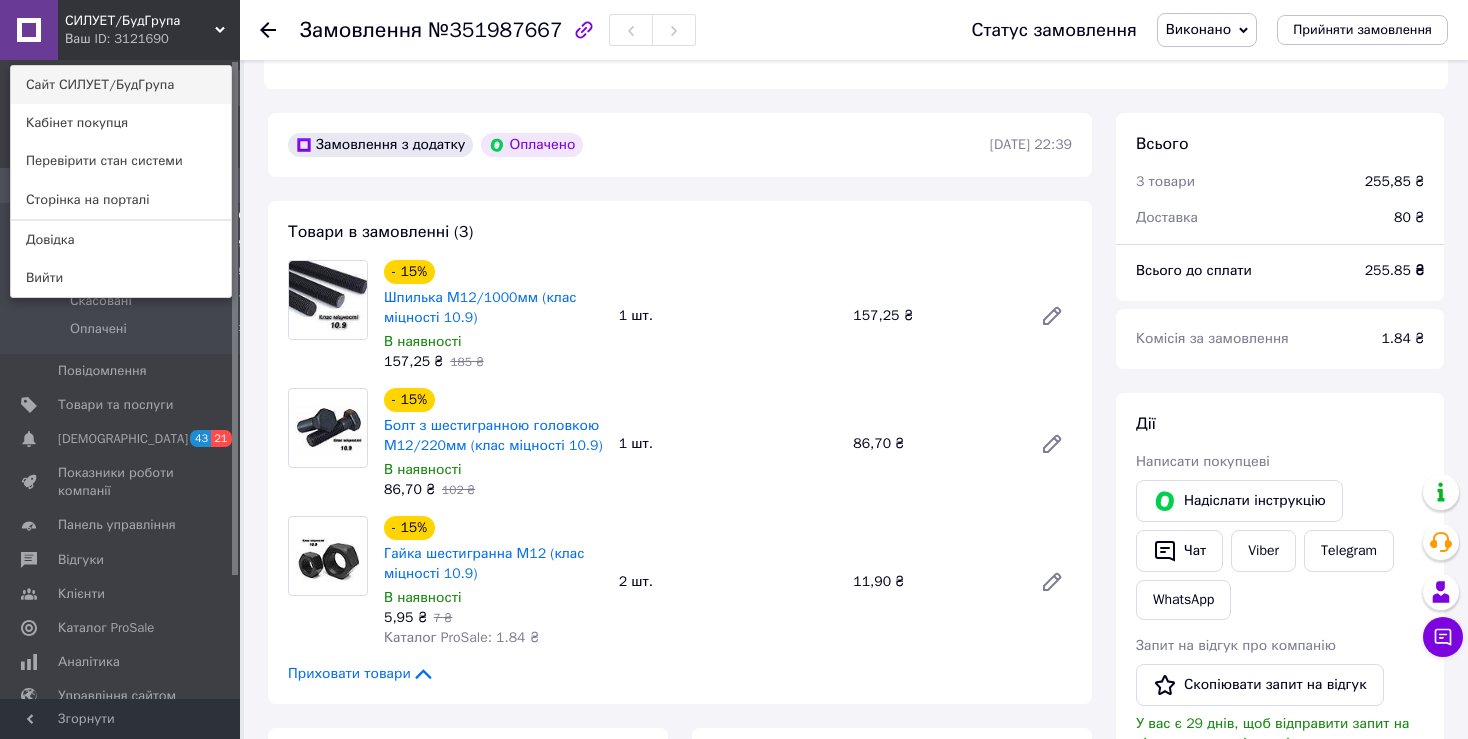 click on "Сайт СИЛУЕТ/БудГрупа" at bounding box center (121, 85) 